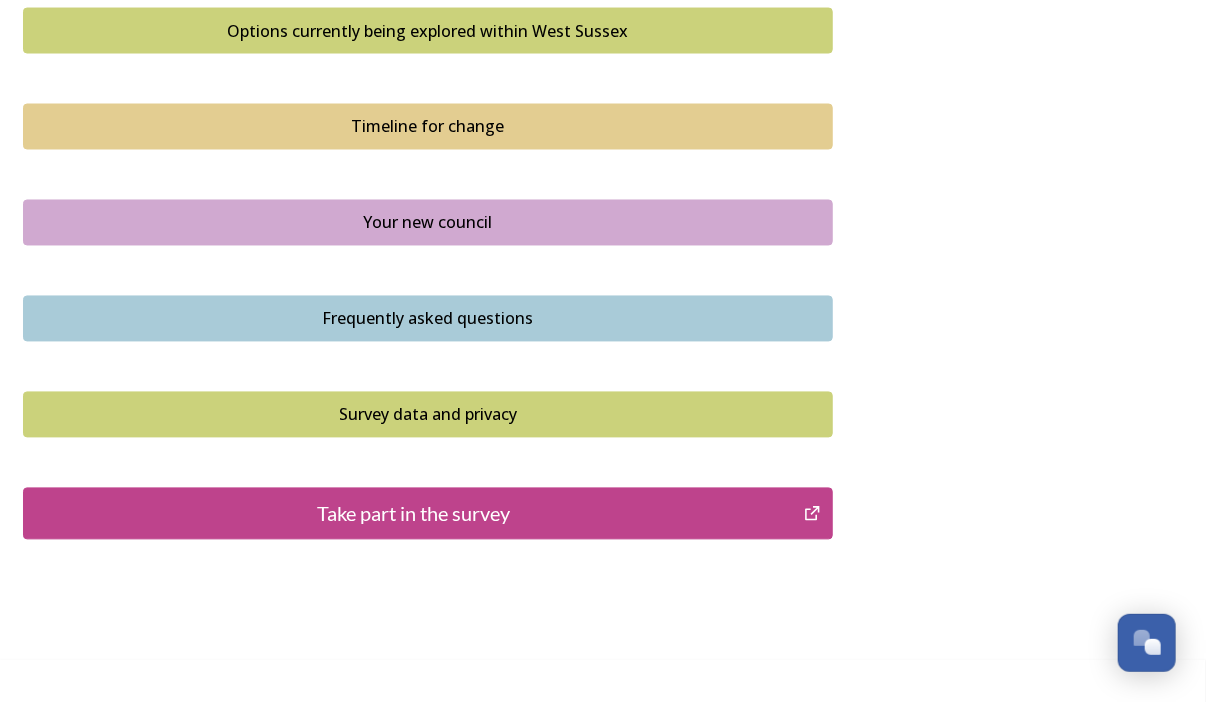 scroll, scrollTop: 1400, scrollLeft: 0, axis: vertical 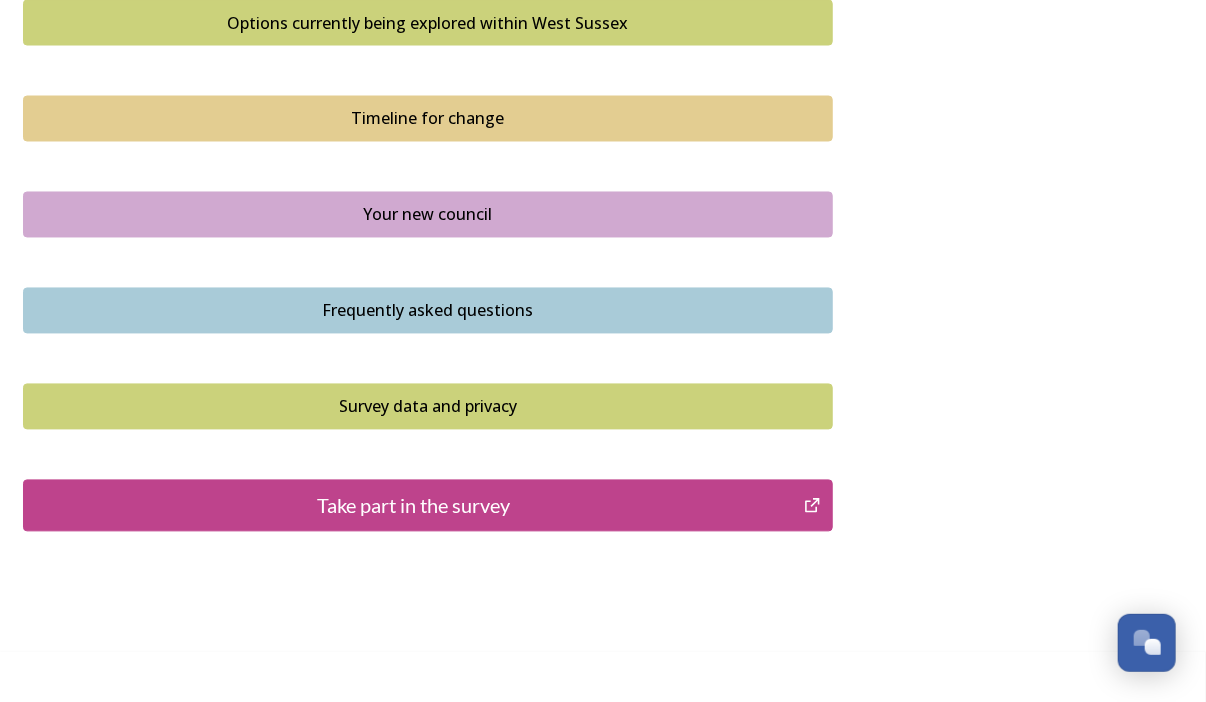 click on "Take part in the survey" at bounding box center (413, 506) 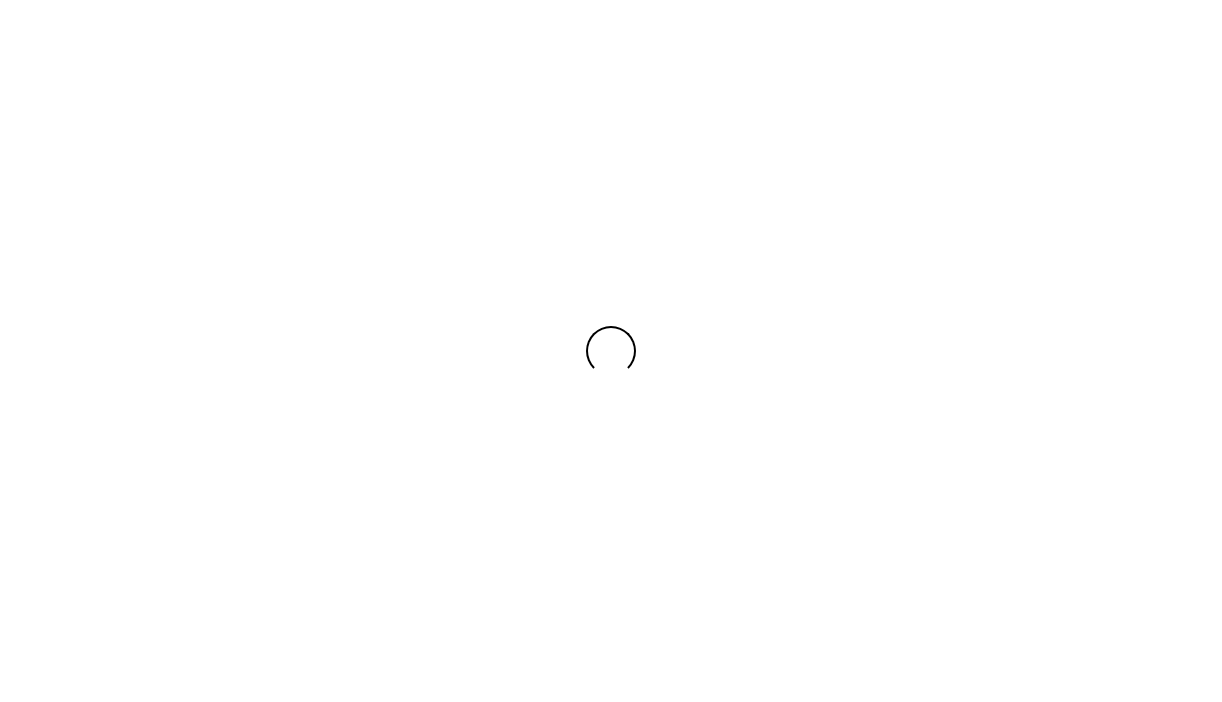 scroll, scrollTop: 0, scrollLeft: 0, axis: both 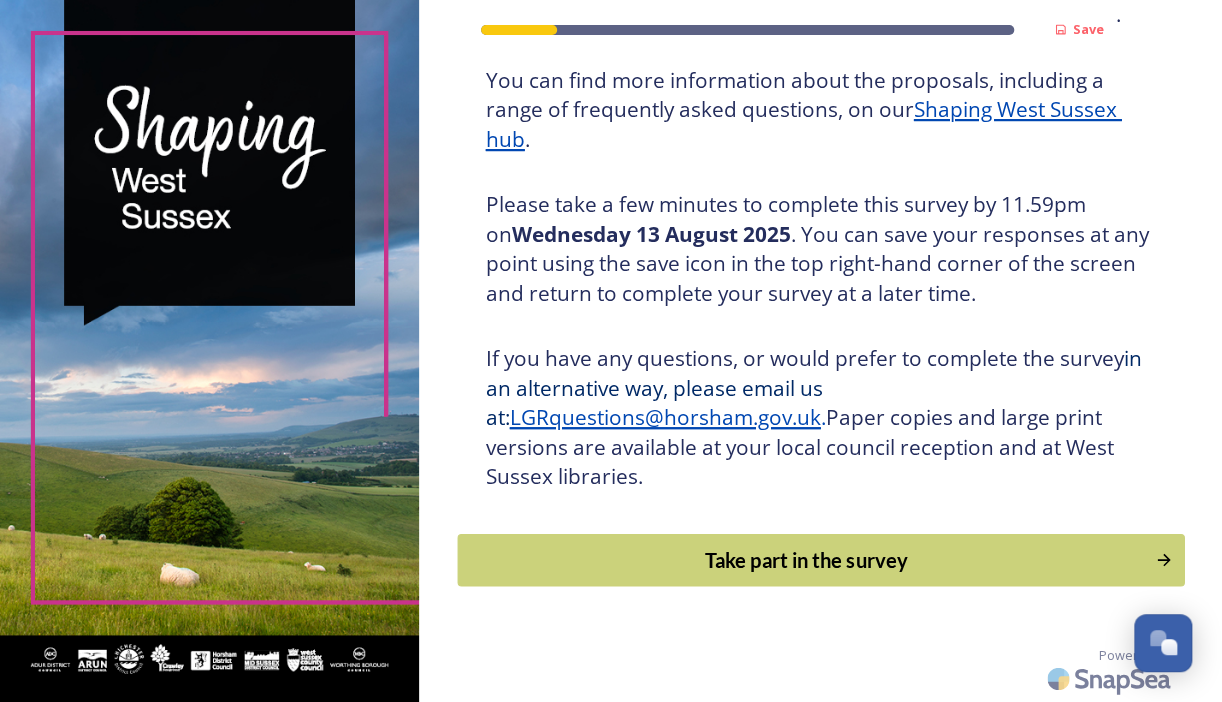 click on "Take part in the survey" at bounding box center [806, 560] 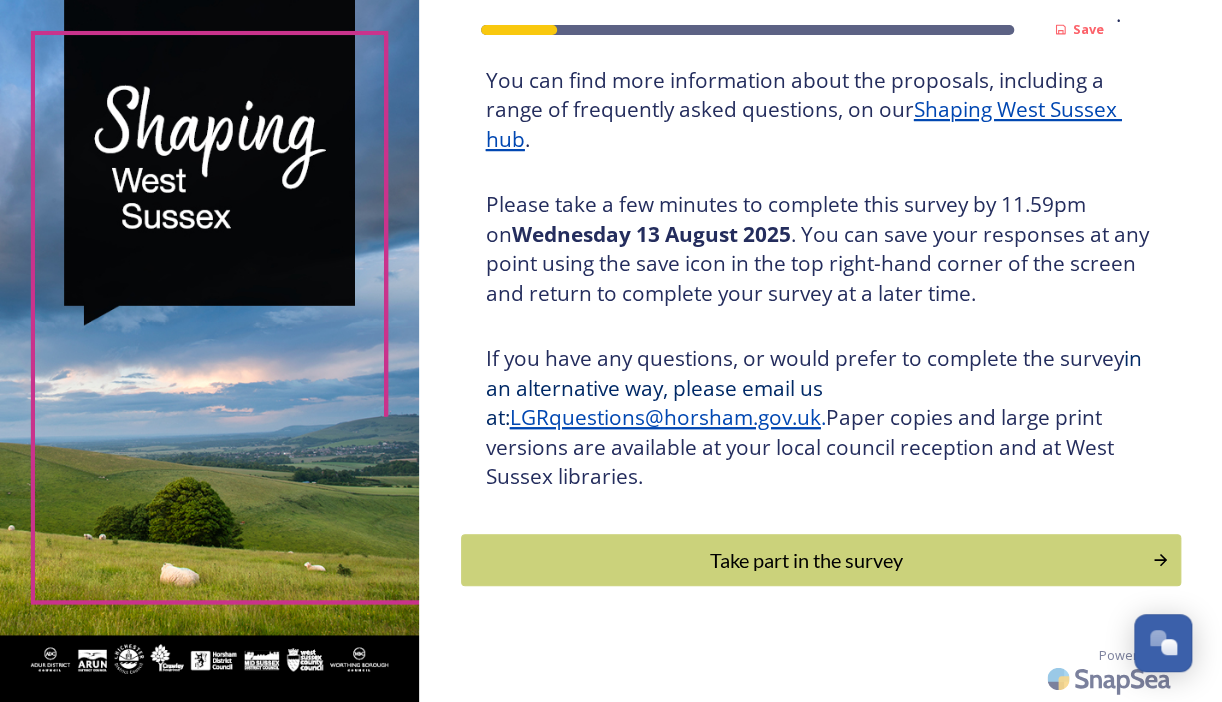 click on "Save Shaping [STATE] Thank you for taking the time to complete this survey. Your views on the proposed reorganisation of our local government is important to us and will help shape the future of local government in our area. You can find more information about the proposals, including a range of frequently asked questions, on our Shaping [STATE] hub. Please take a few minutes to complete this survey by 11.59pm on Wednesday [DATE]. You can save your responses at any point using the save icon in the top right-hand corner of the screen and return to complete your survey at a later time. If you have any questions, or would prefer to complete the survey in an alternative way, please email us at: [EMAIL]. Paper copies and large print versions are available at your local council reception and at [STATE] libraries. Take part in the survey Powered by" at bounding box center [820, 351] 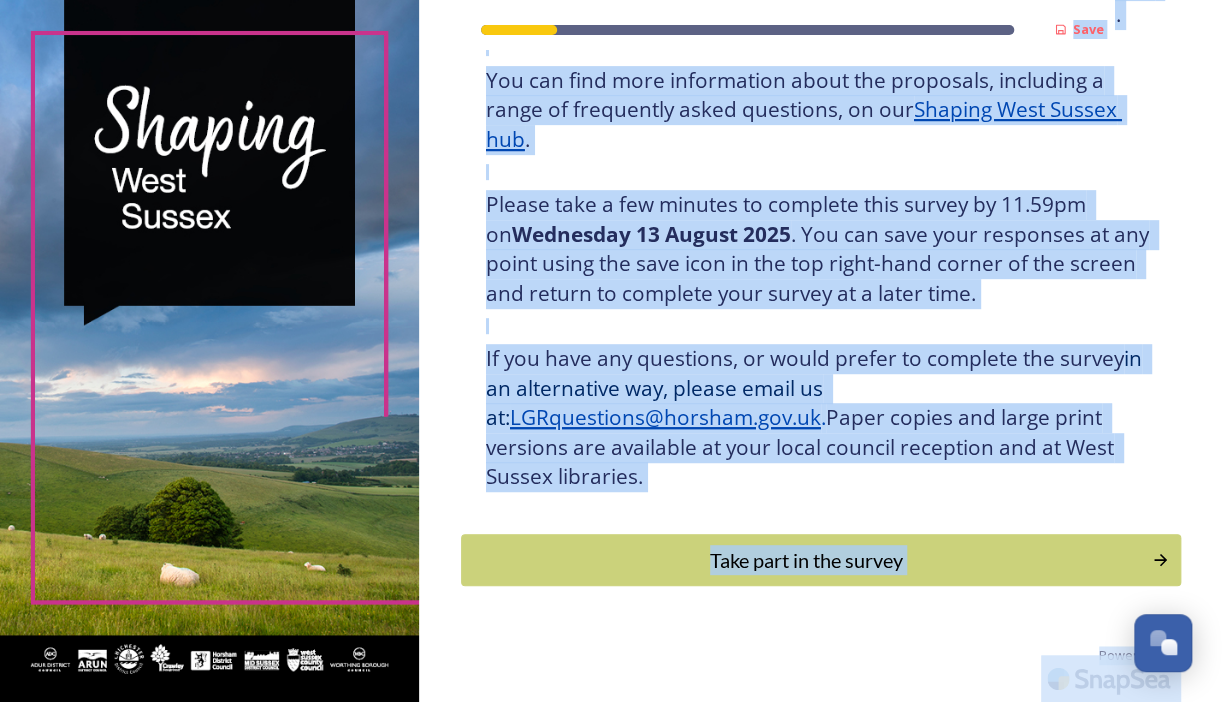 scroll, scrollTop: 0, scrollLeft: 0, axis: both 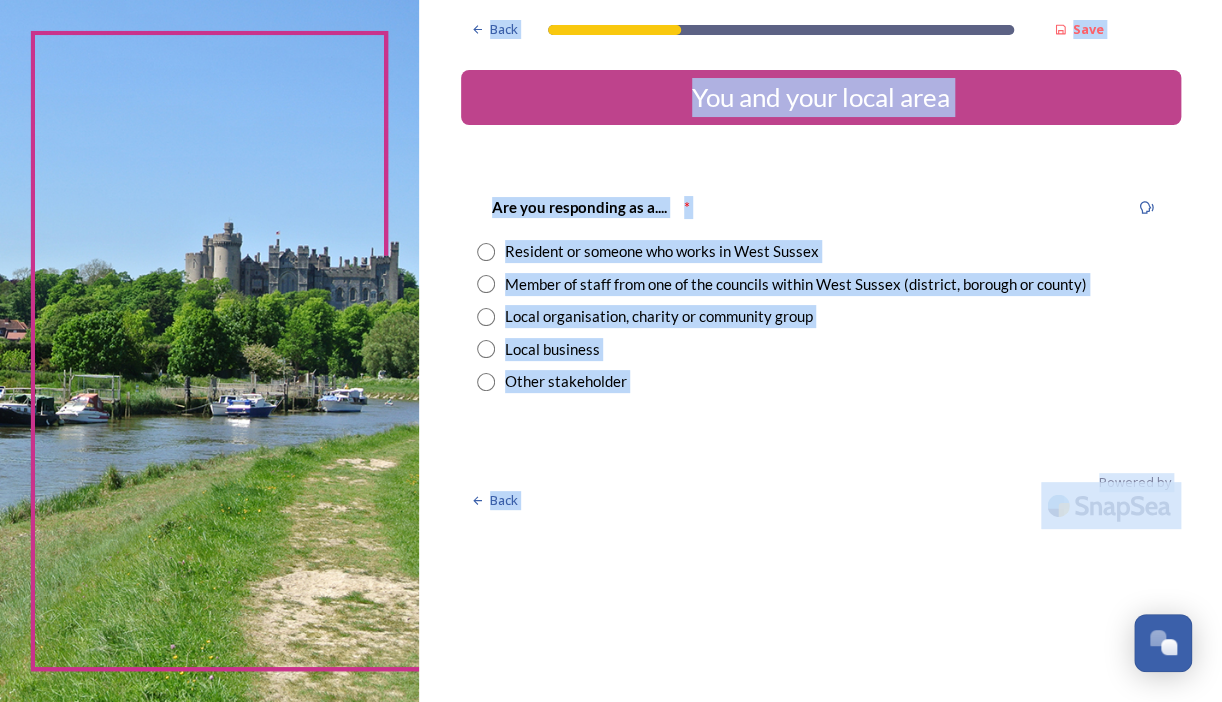click on "Back Save You and your local area Are you responding as a.... * Resident or someone who works in [STATE] Member of staff from one of the councils within [STATE] (district, borough or county) Local organisation, charity or community group Local business Other stakeholder Back Powered by" at bounding box center [820, 351] 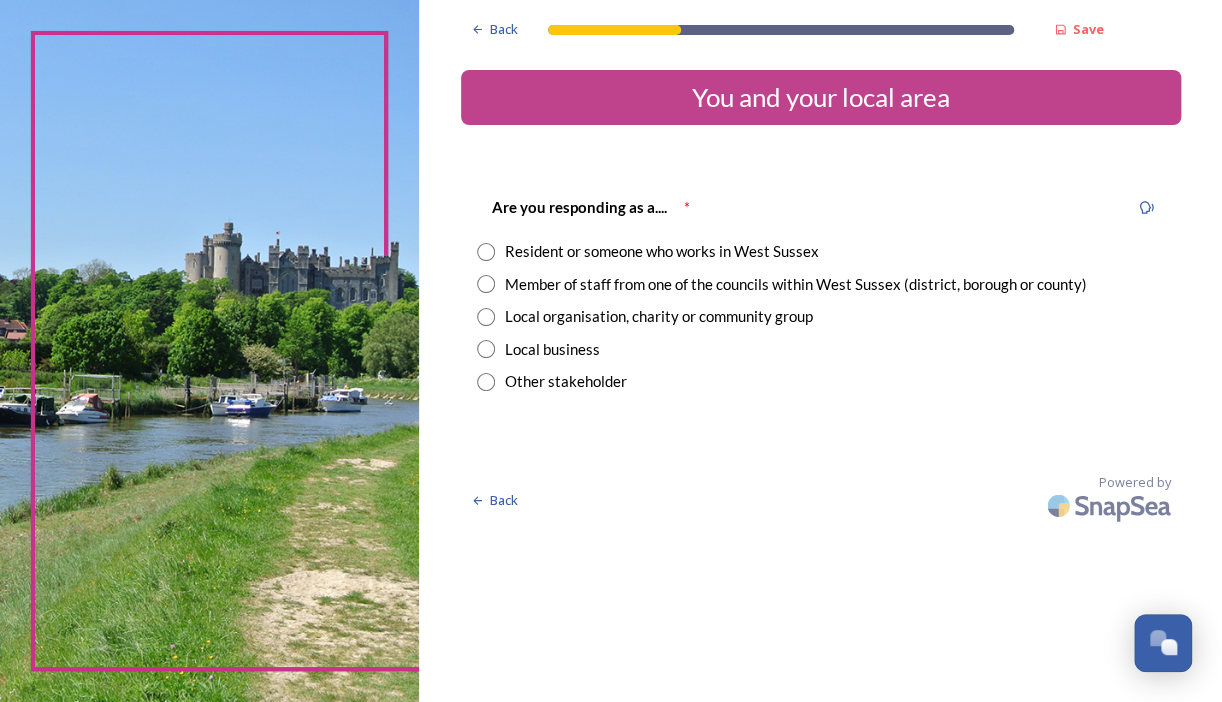 click at bounding box center (486, 252) 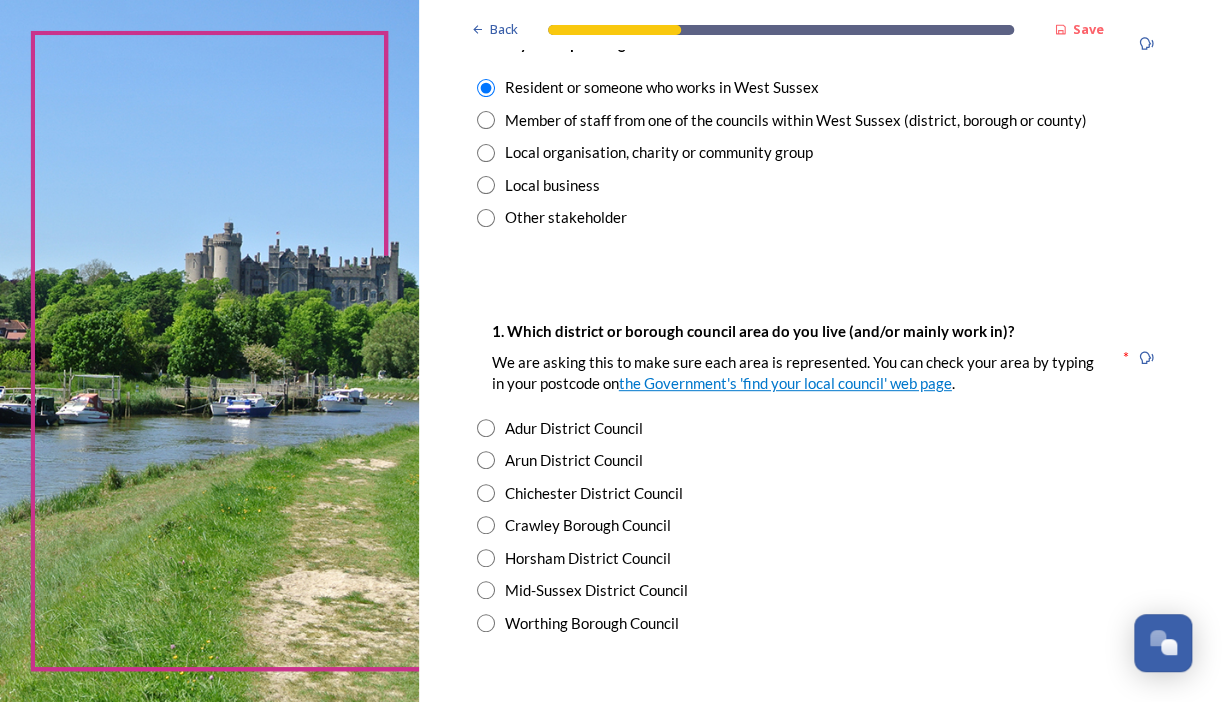 scroll, scrollTop: 200, scrollLeft: 0, axis: vertical 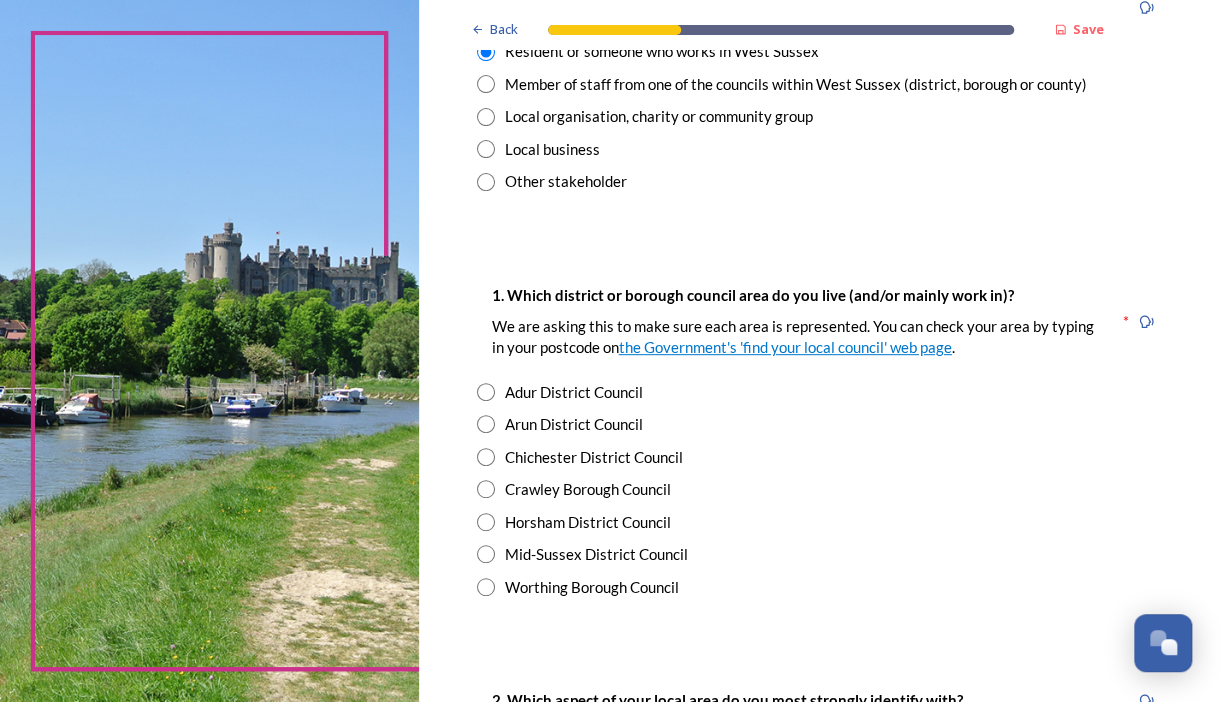 click at bounding box center (486, 522) 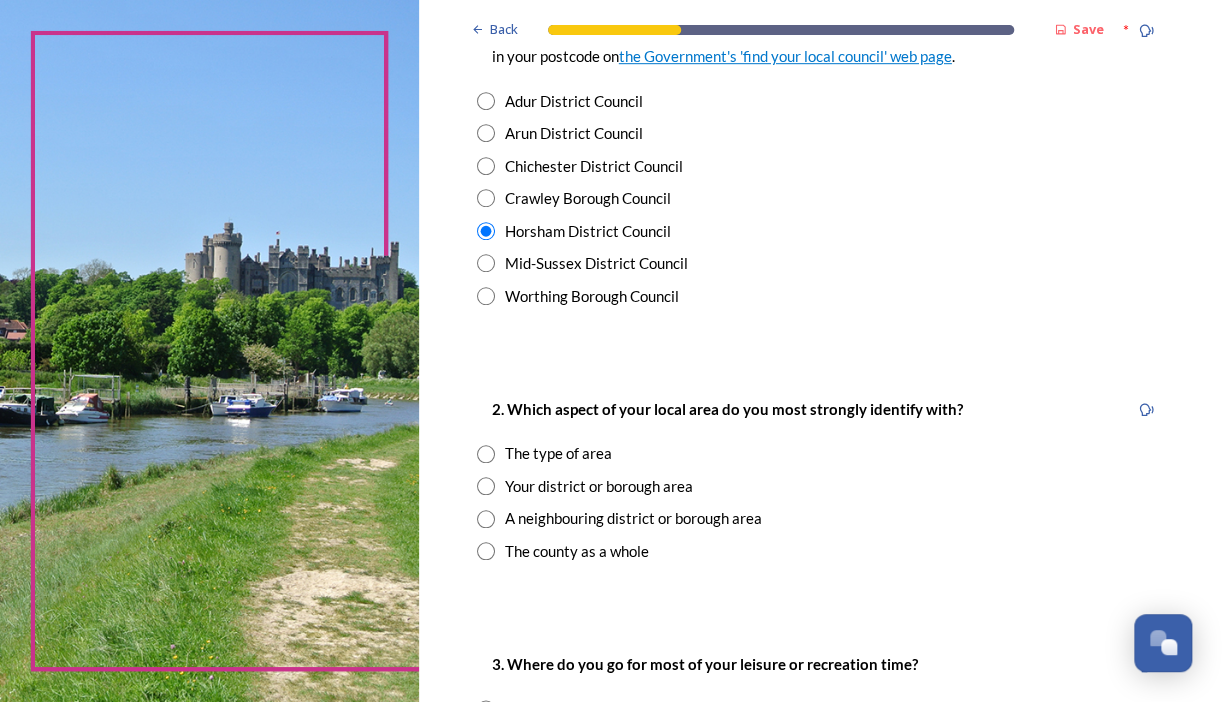 scroll, scrollTop: 500, scrollLeft: 0, axis: vertical 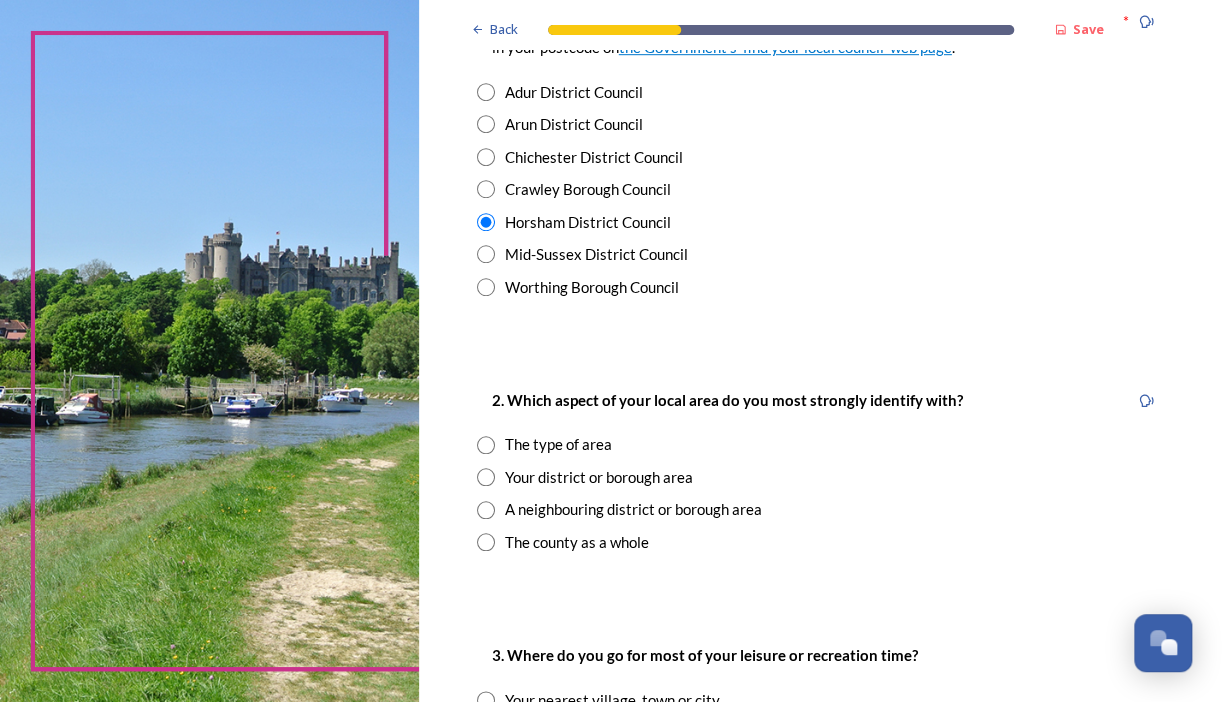 click at bounding box center [486, 542] 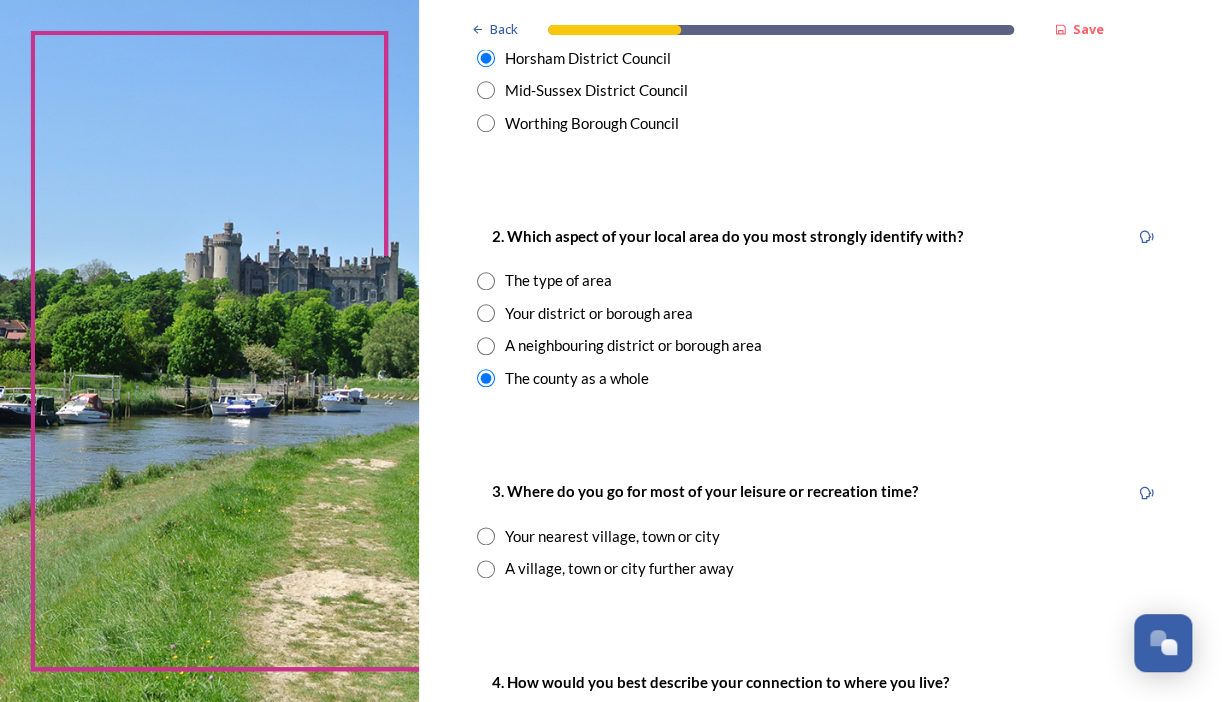 scroll, scrollTop: 700, scrollLeft: 0, axis: vertical 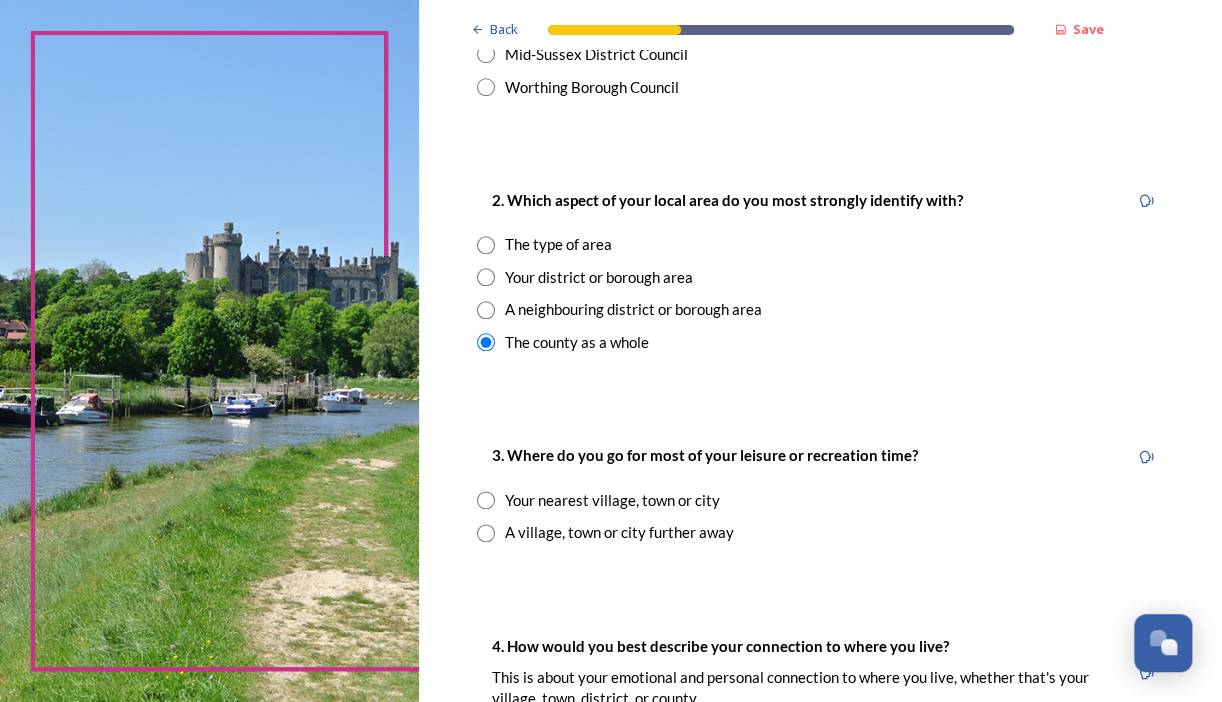 click at bounding box center [486, 500] 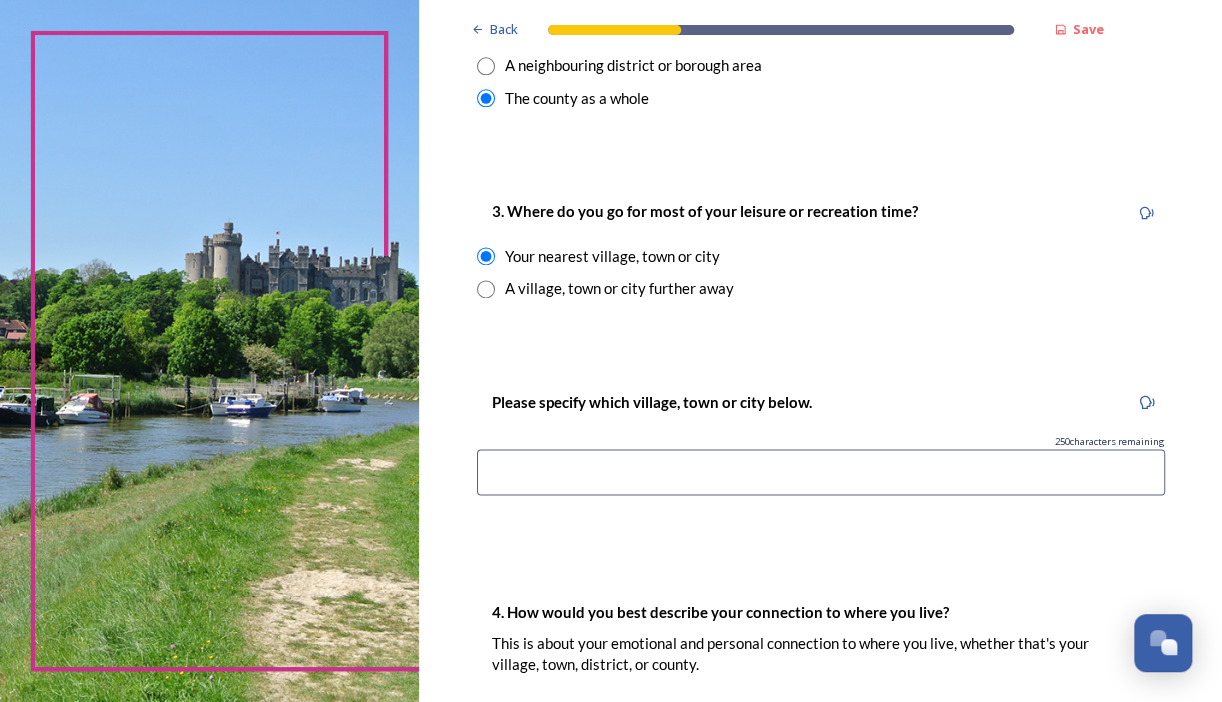 scroll, scrollTop: 1000, scrollLeft: 0, axis: vertical 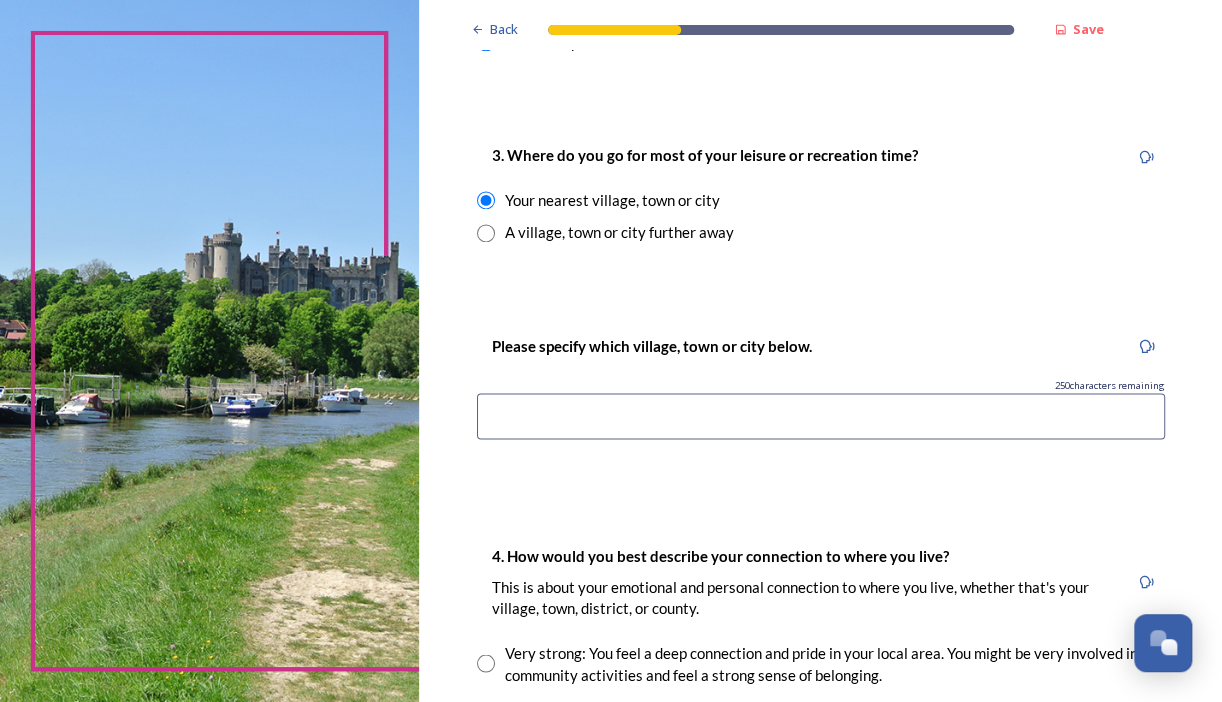 click at bounding box center [821, 416] 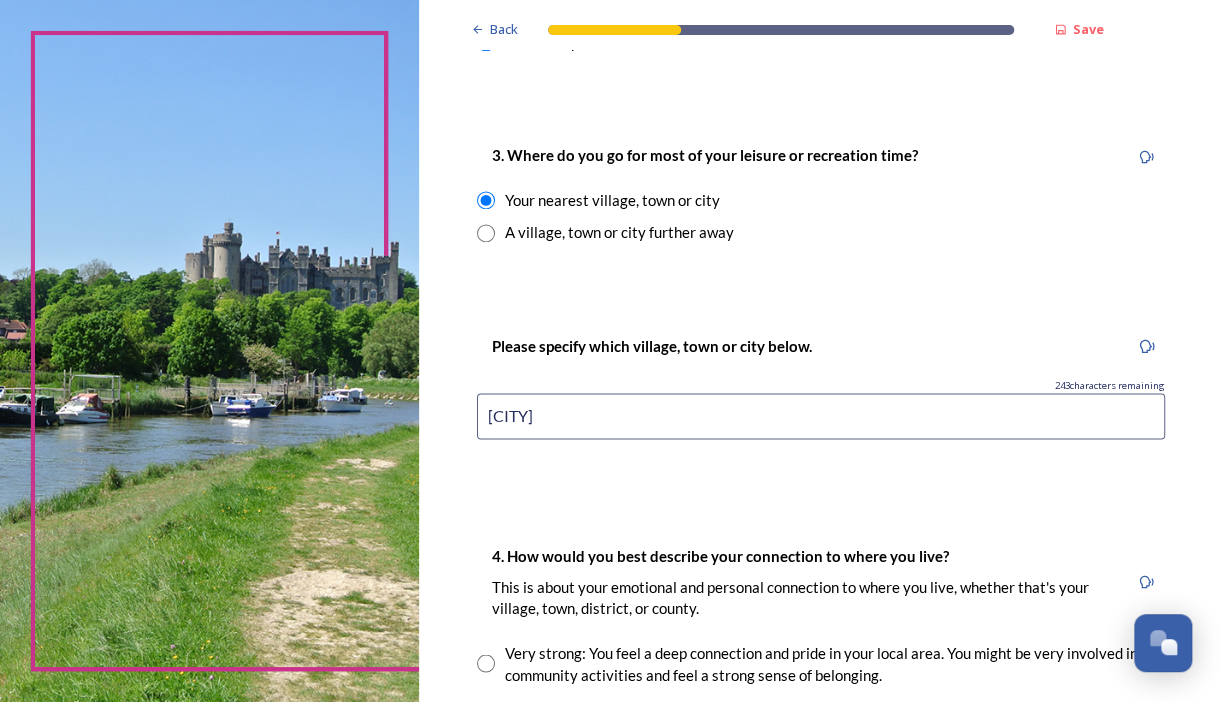 type on "horsham" 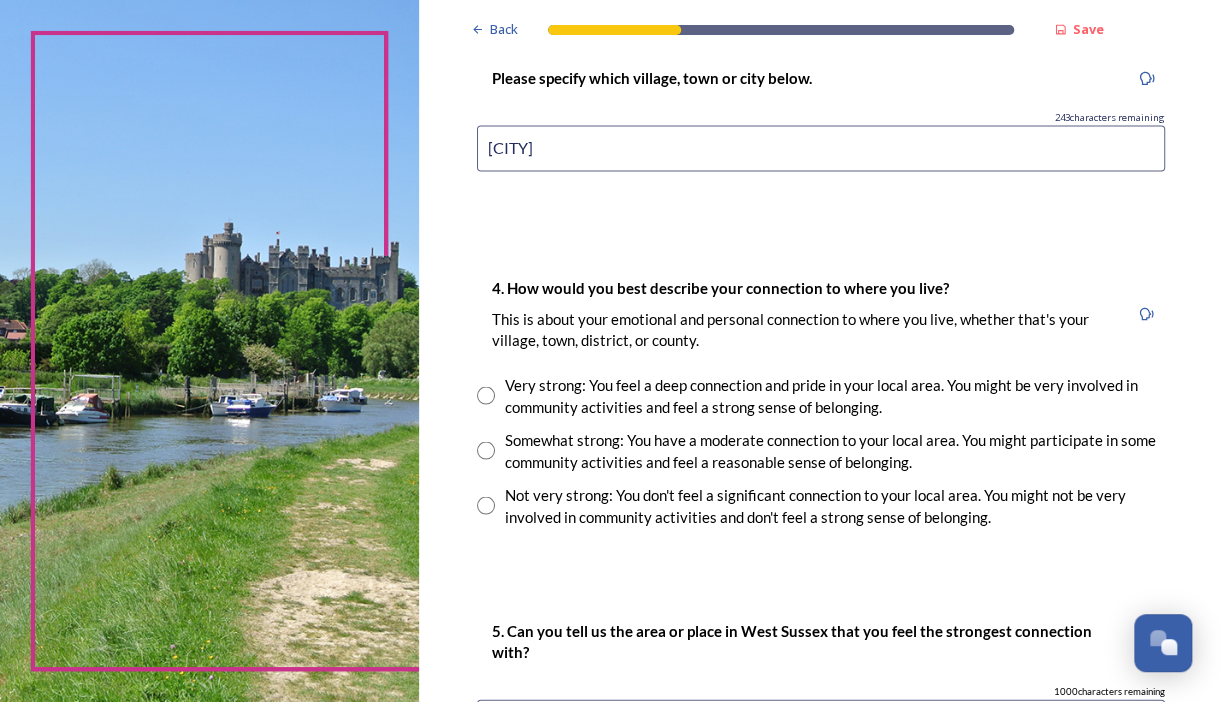 scroll, scrollTop: 1400, scrollLeft: 0, axis: vertical 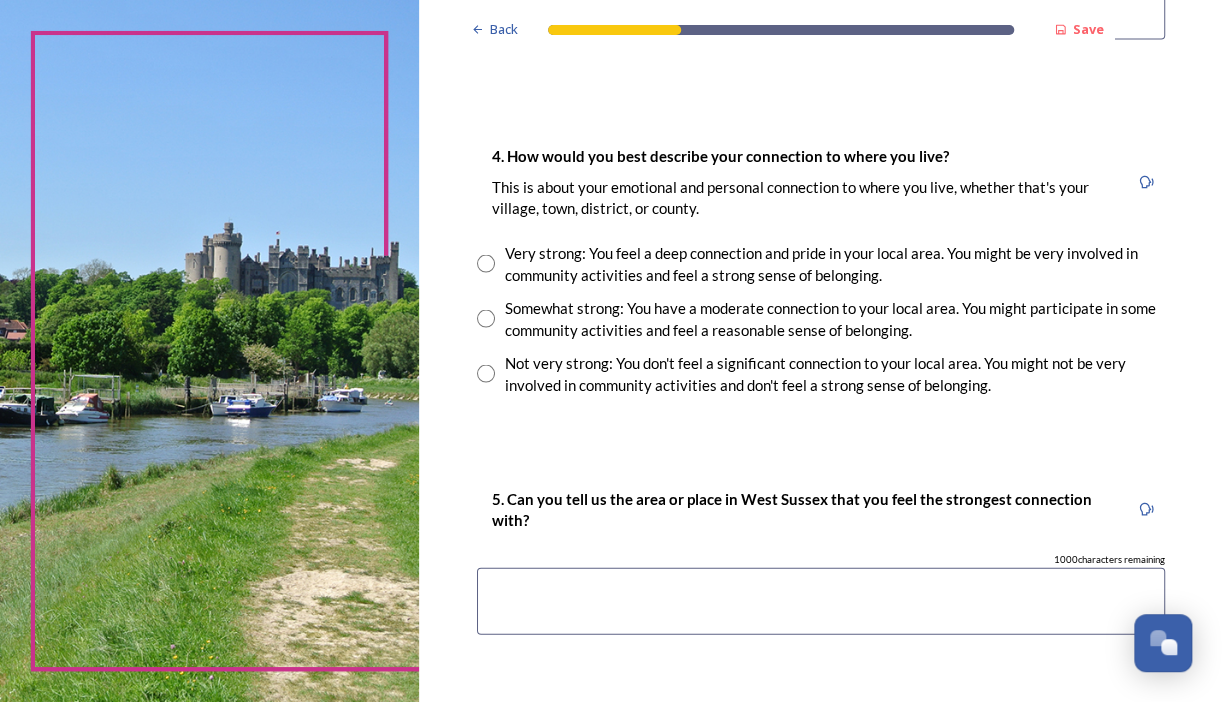 click at bounding box center [486, 318] 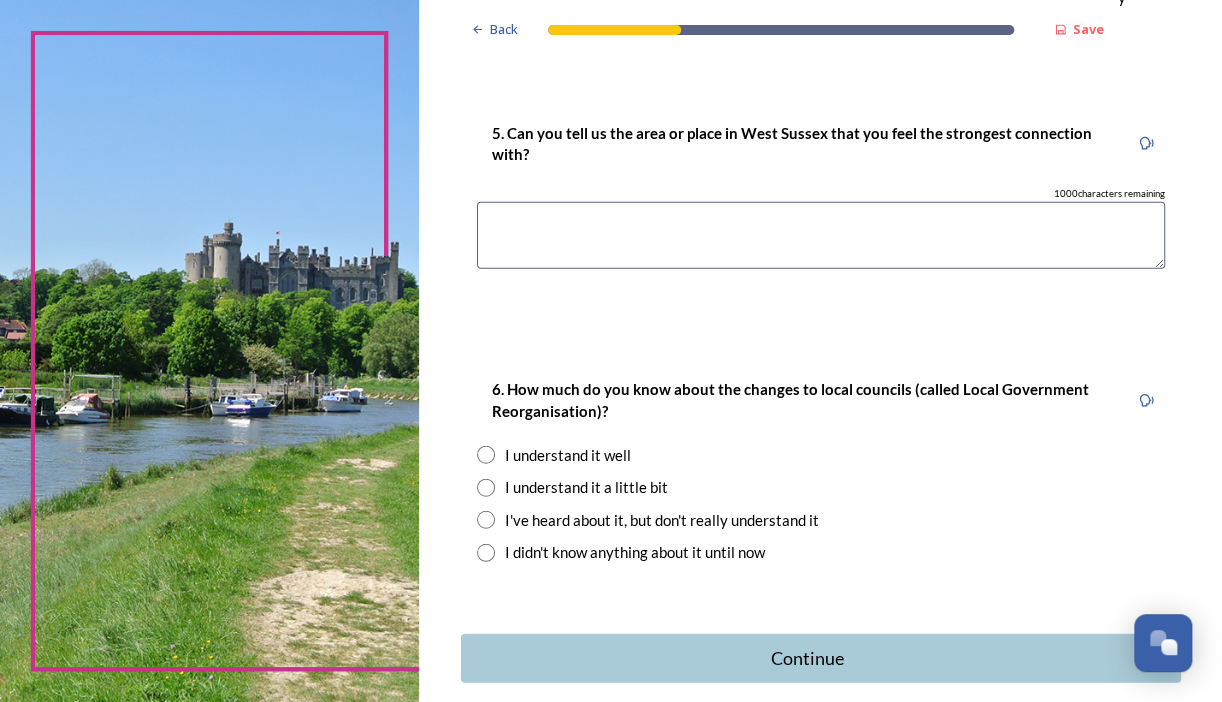 scroll, scrollTop: 1800, scrollLeft: 0, axis: vertical 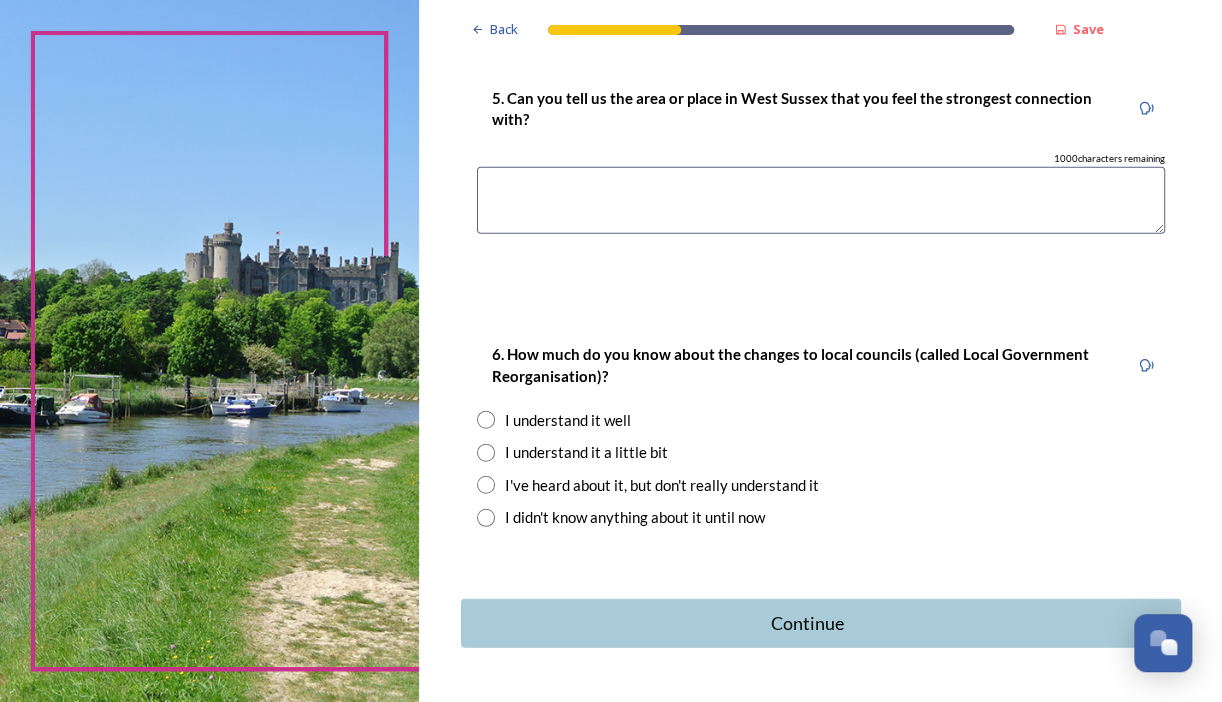 click at bounding box center [486, 453] 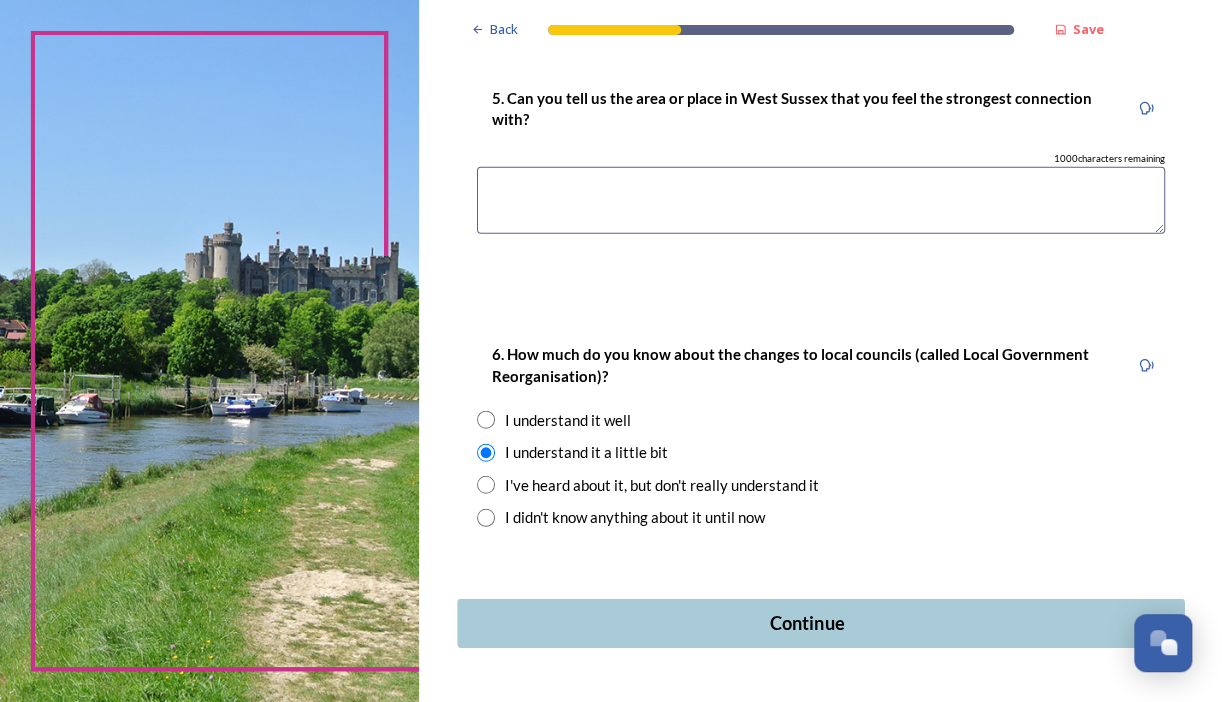 click on "Continue" at bounding box center (806, 623) 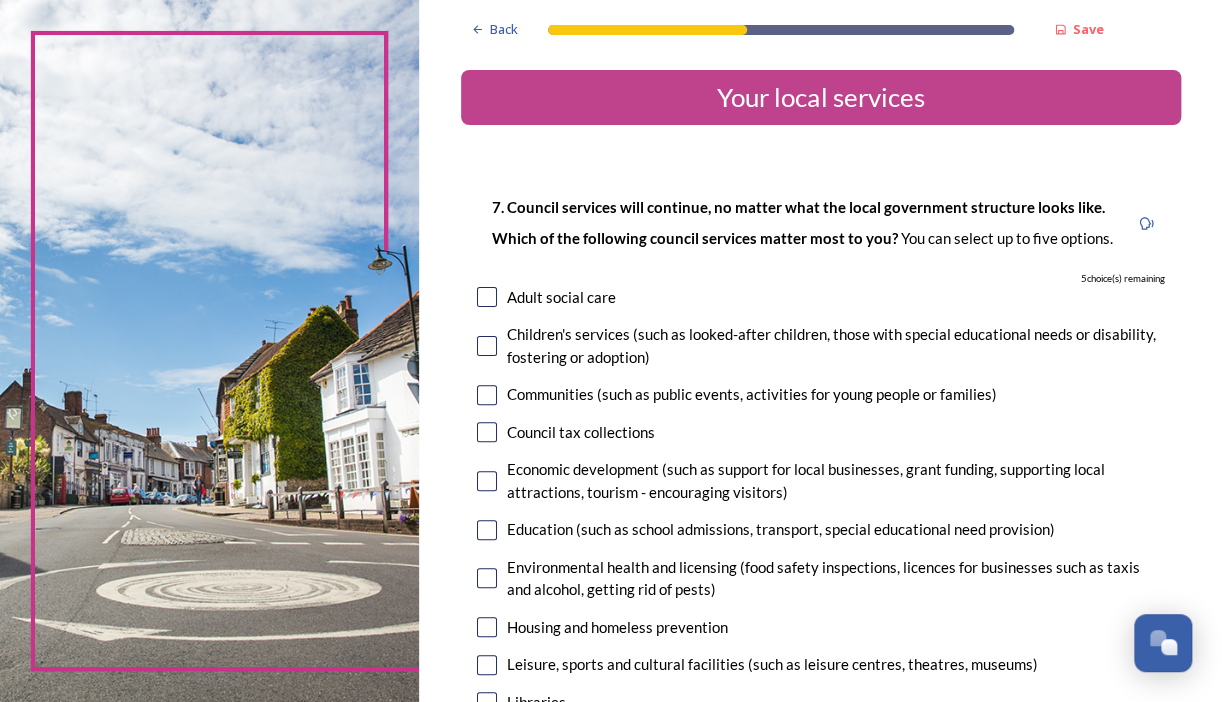click at bounding box center (487, 346) 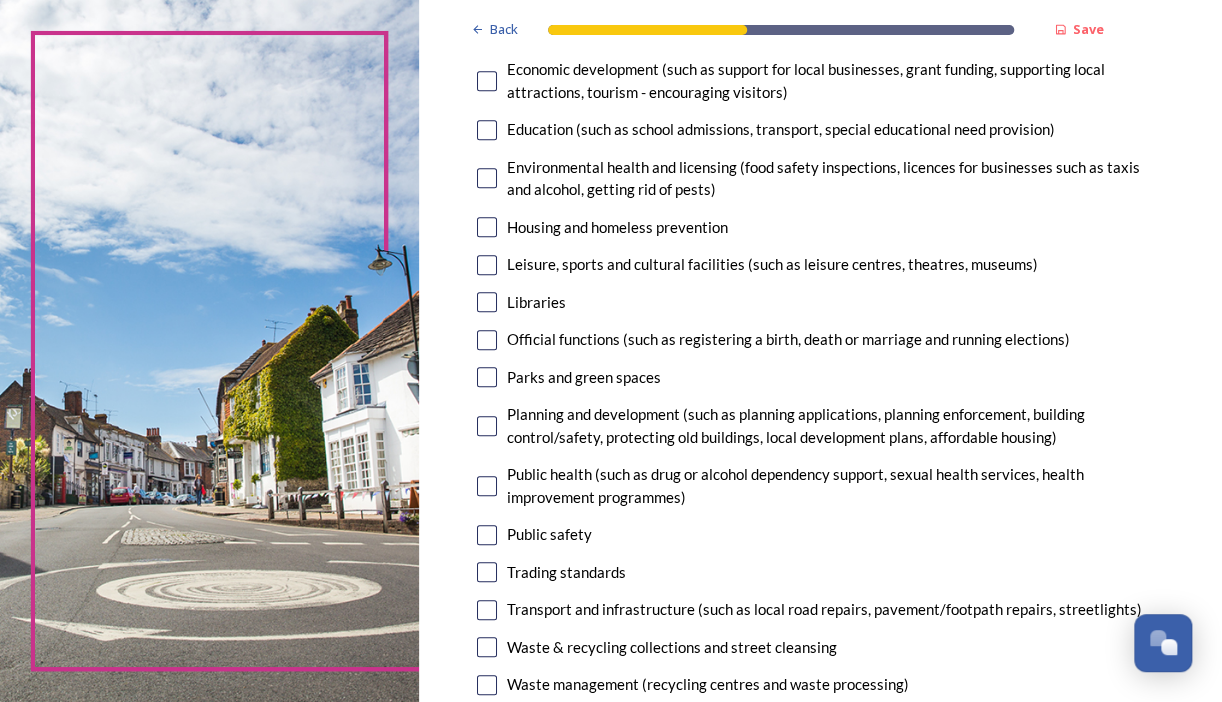 scroll, scrollTop: 500, scrollLeft: 0, axis: vertical 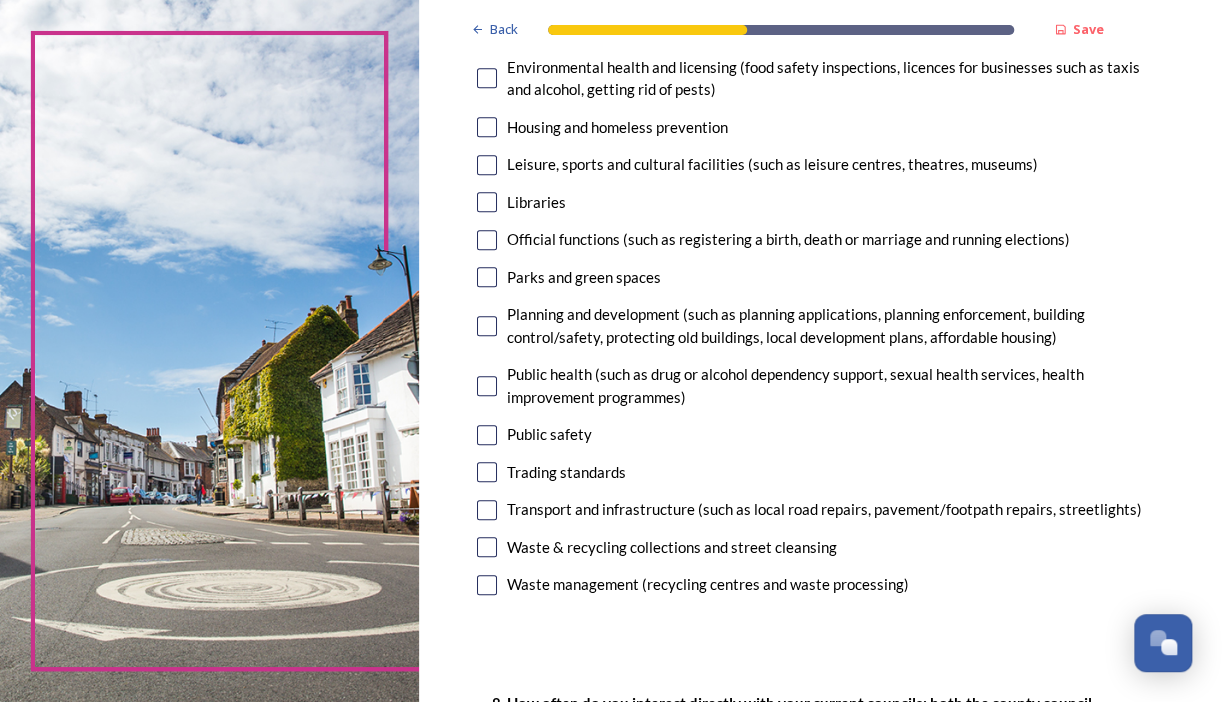 click at bounding box center (487, 510) 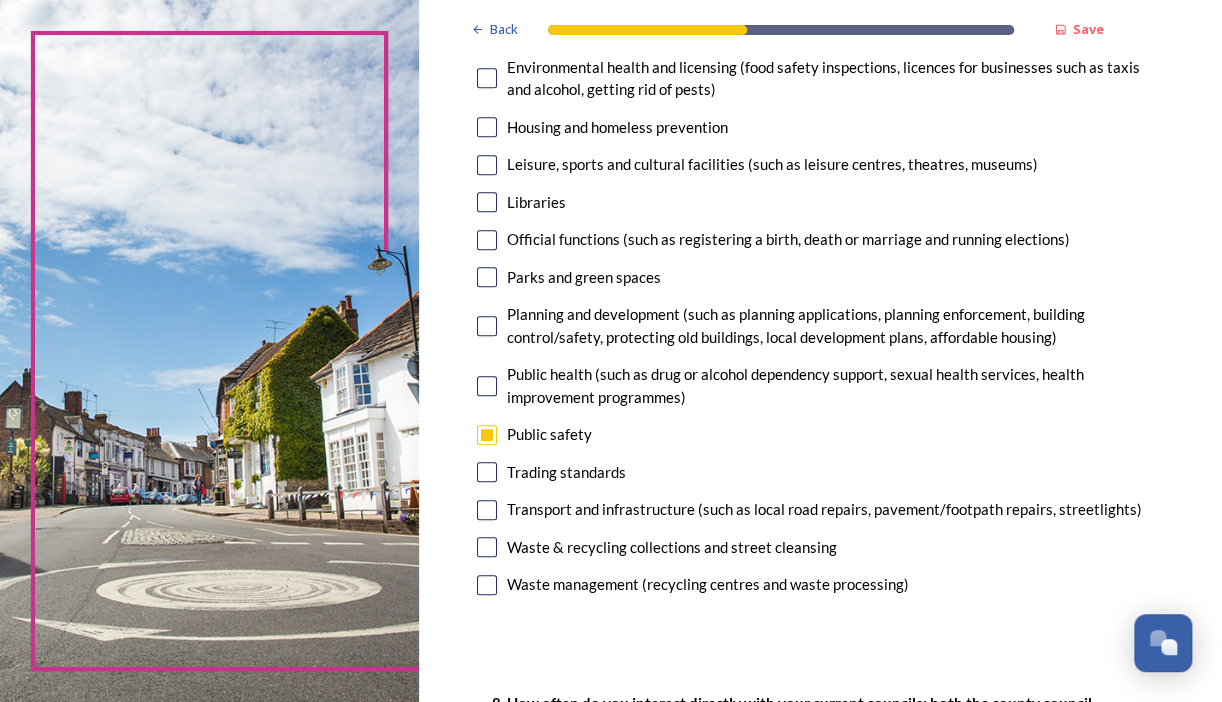 click at bounding box center [487, 510] 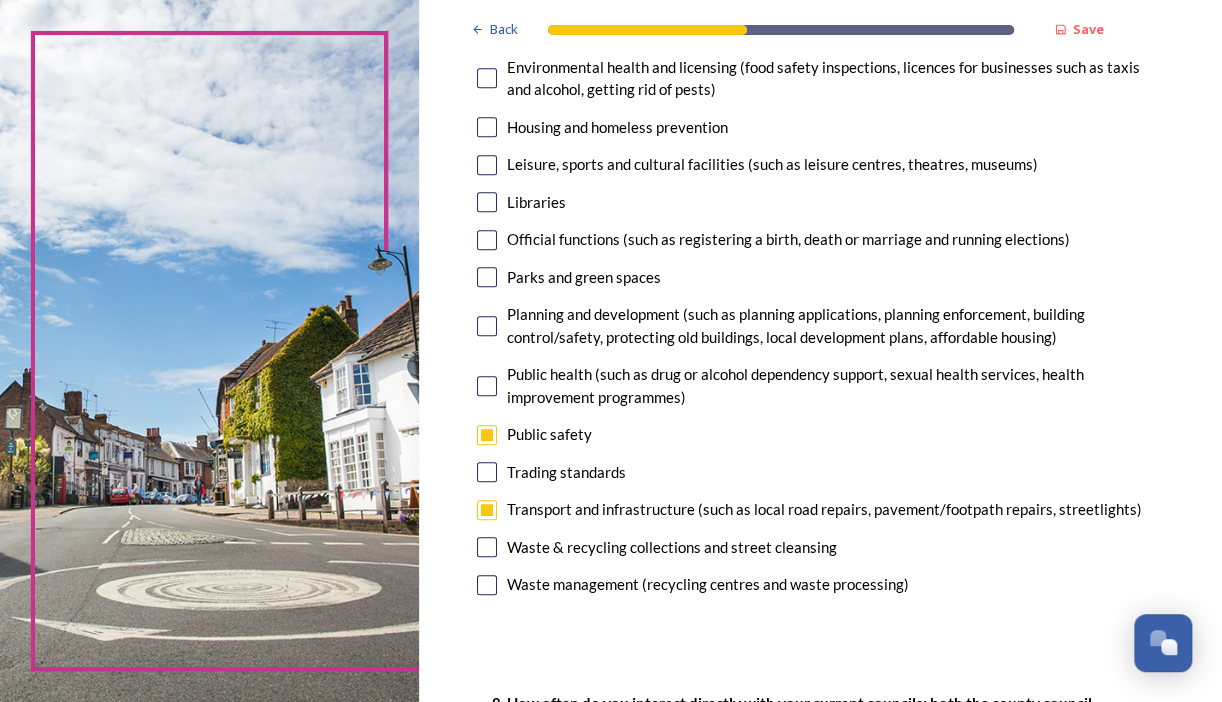 click at bounding box center [487, 240] 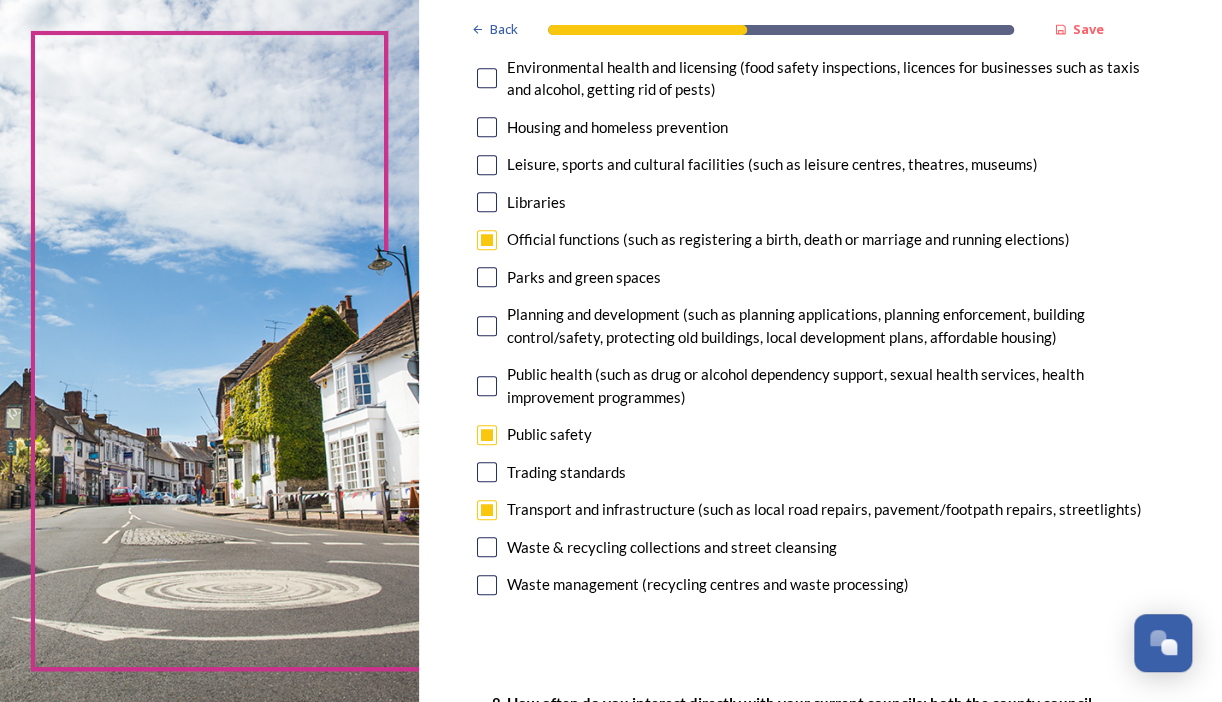 click at bounding box center (487, 127) 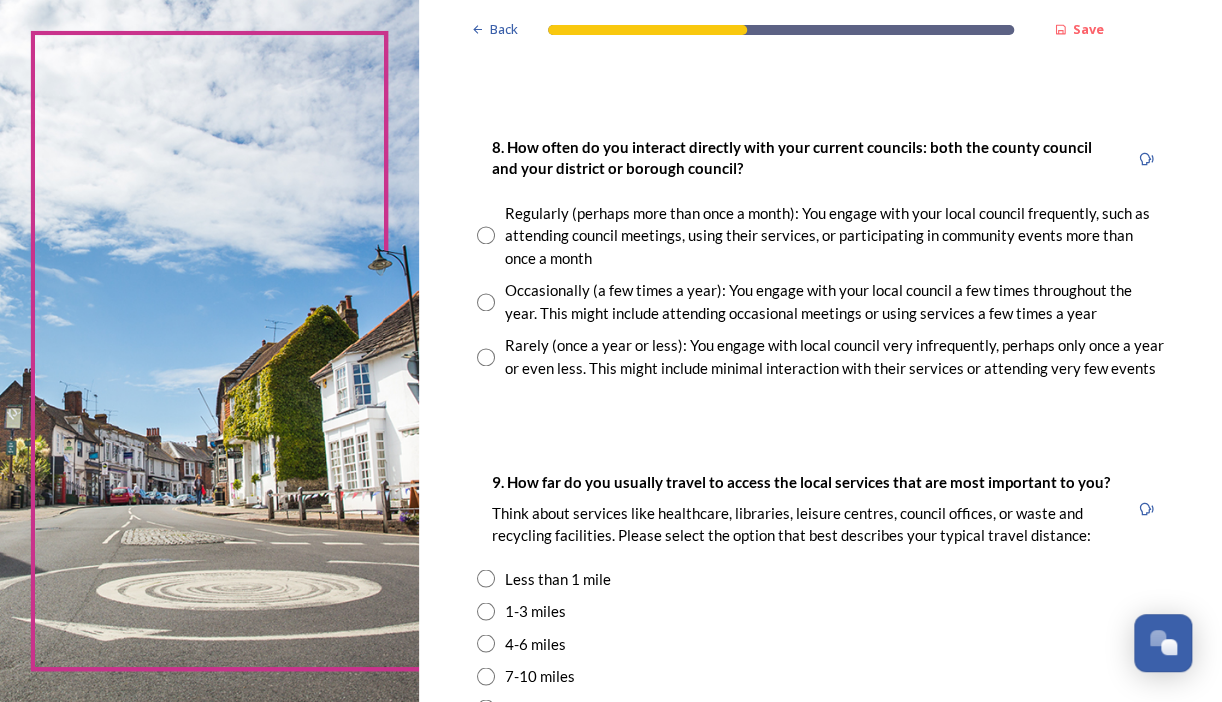 scroll, scrollTop: 1100, scrollLeft: 0, axis: vertical 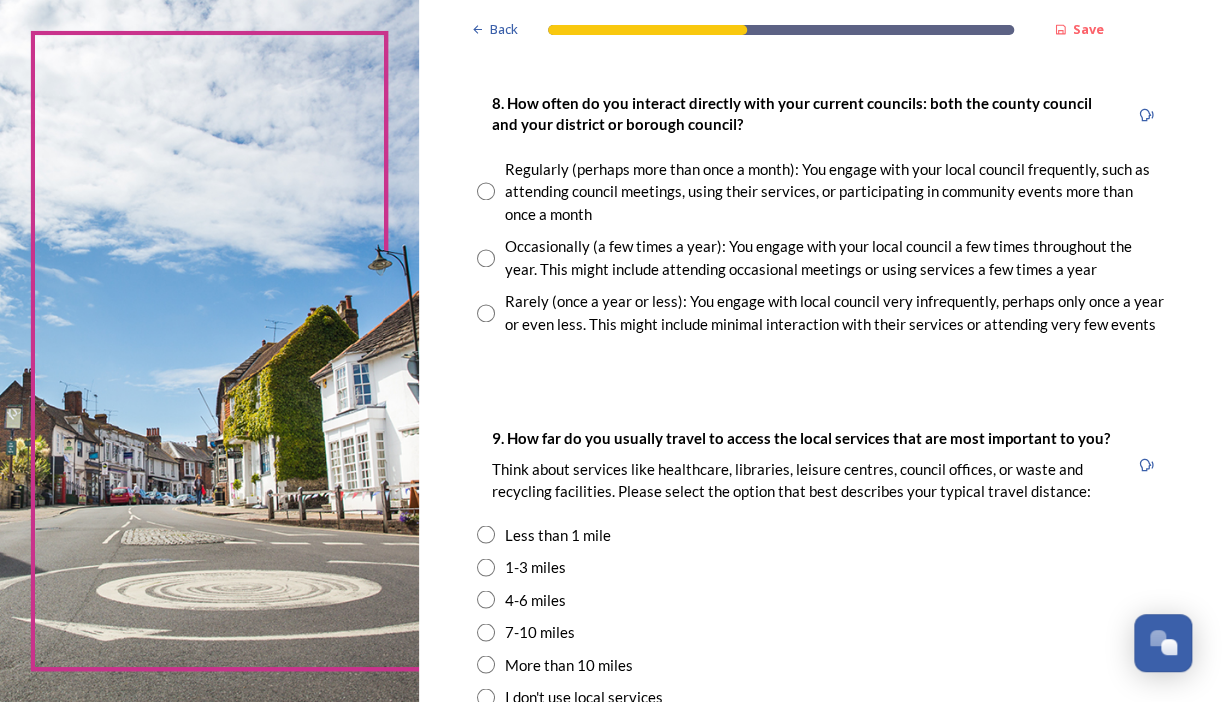 click at bounding box center [486, 313] 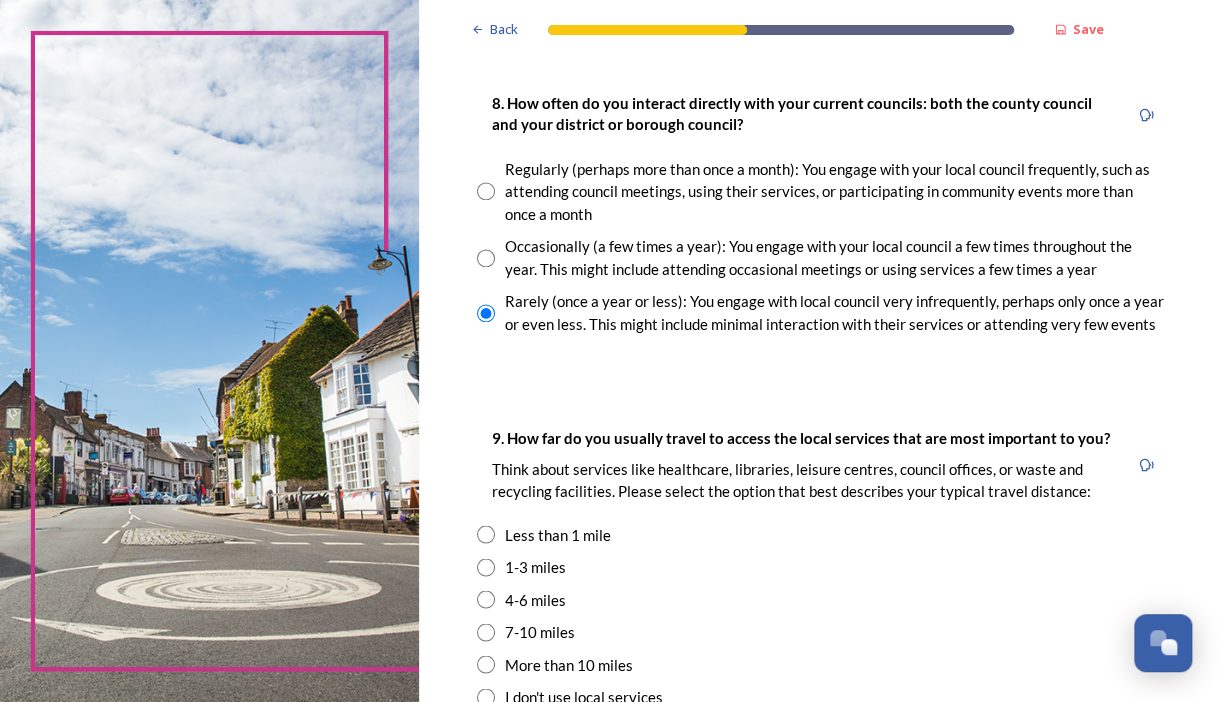 click at bounding box center (486, 534) 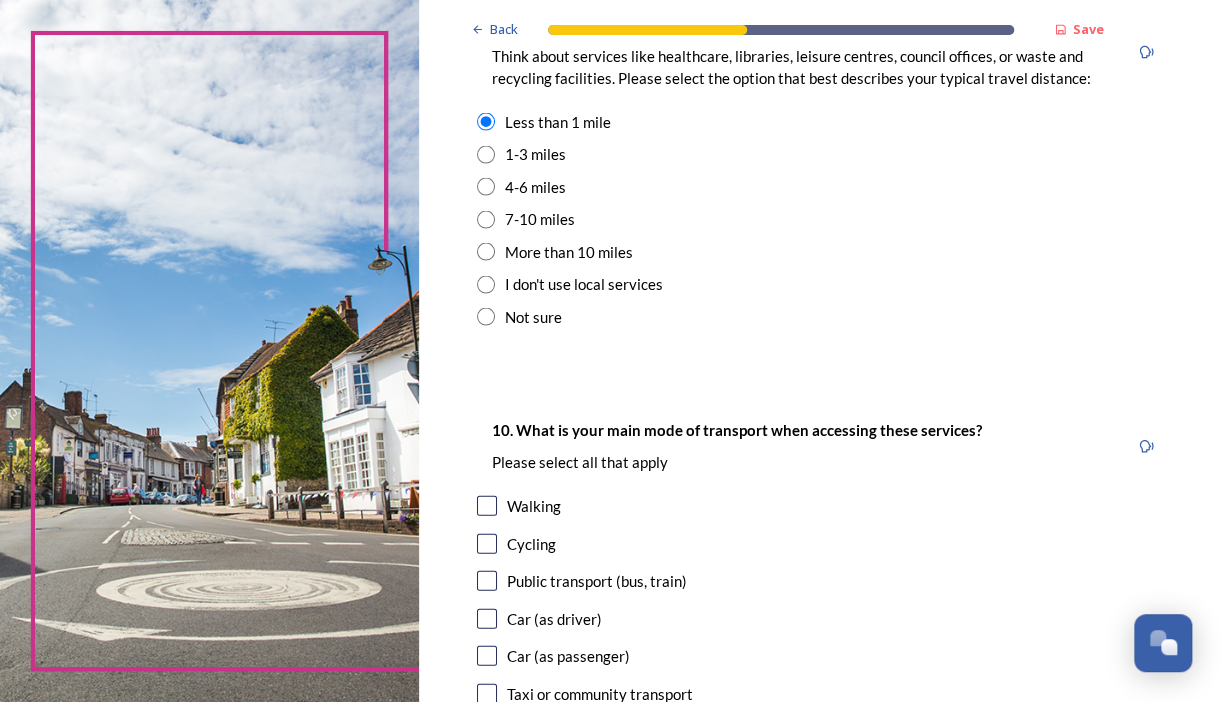 scroll, scrollTop: 1600, scrollLeft: 0, axis: vertical 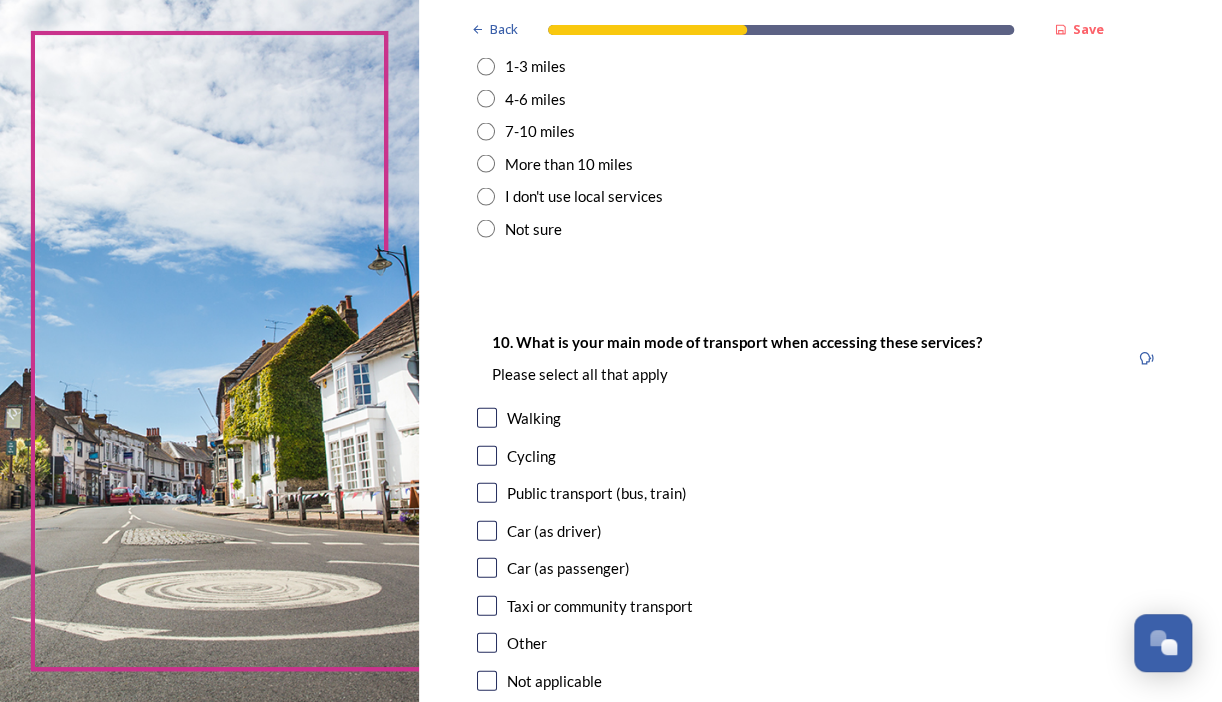 click at bounding box center [487, 418] 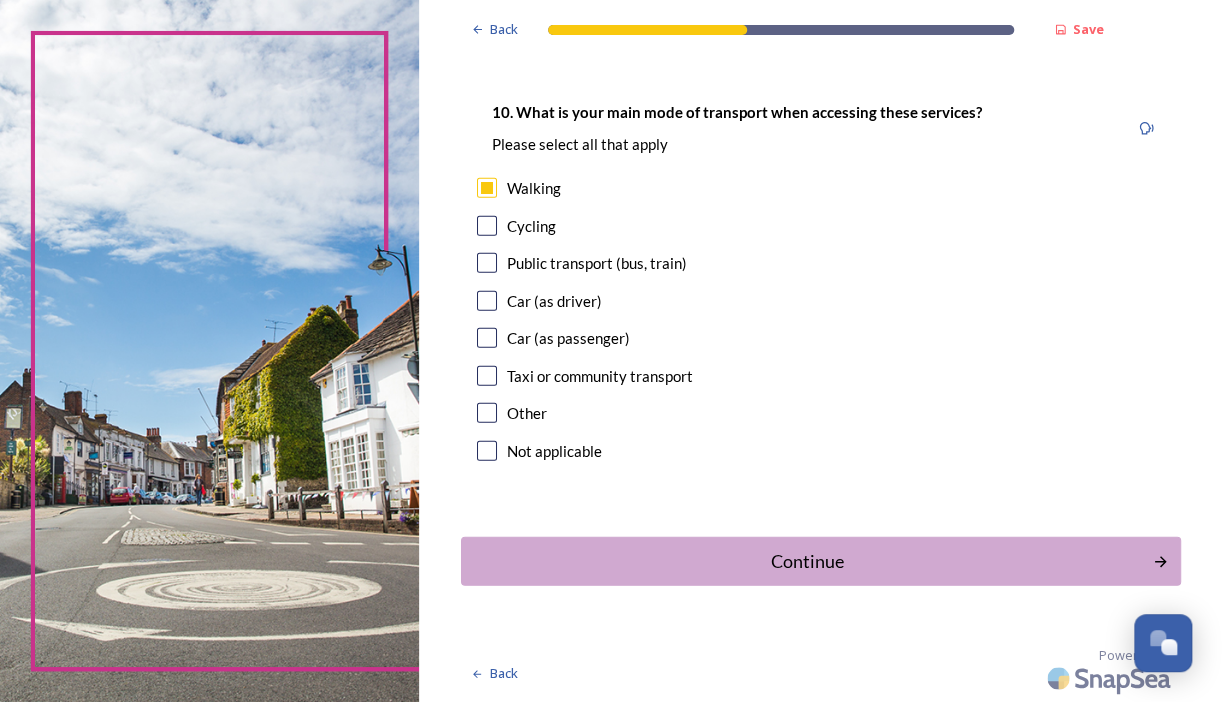 scroll, scrollTop: 1872, scrollLeft: 0, axis: vertical 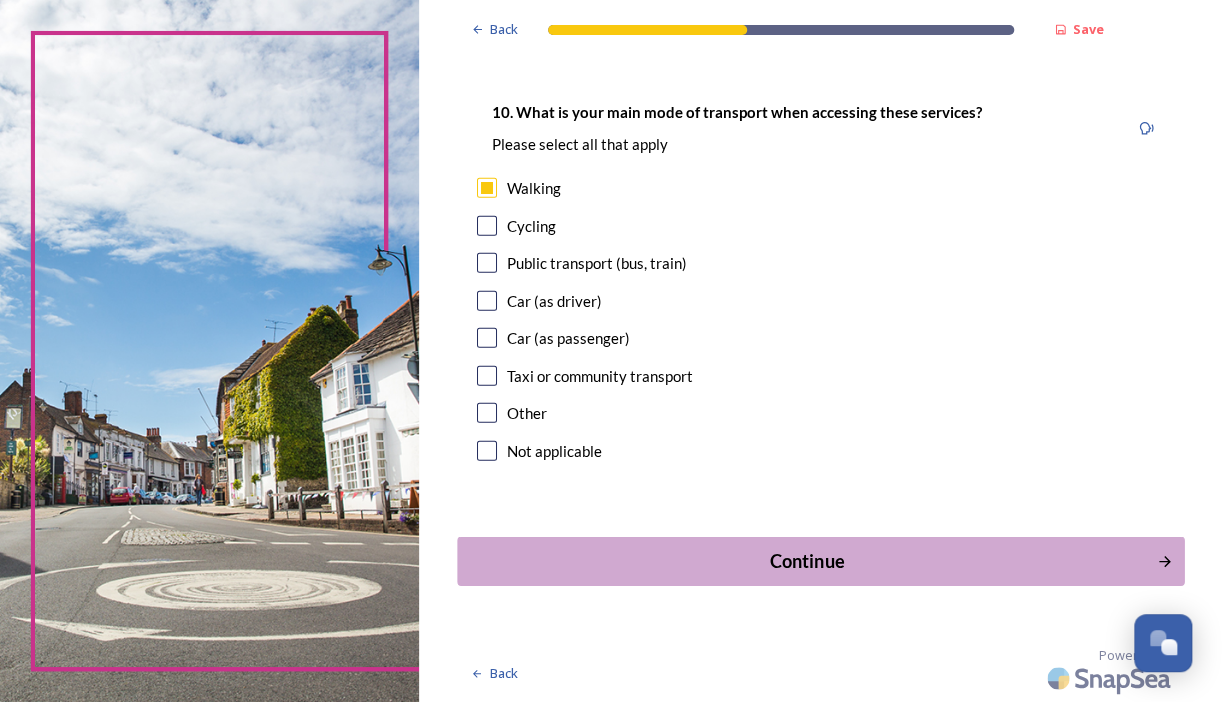 click on "Continue" at bounding box center (820, 561) 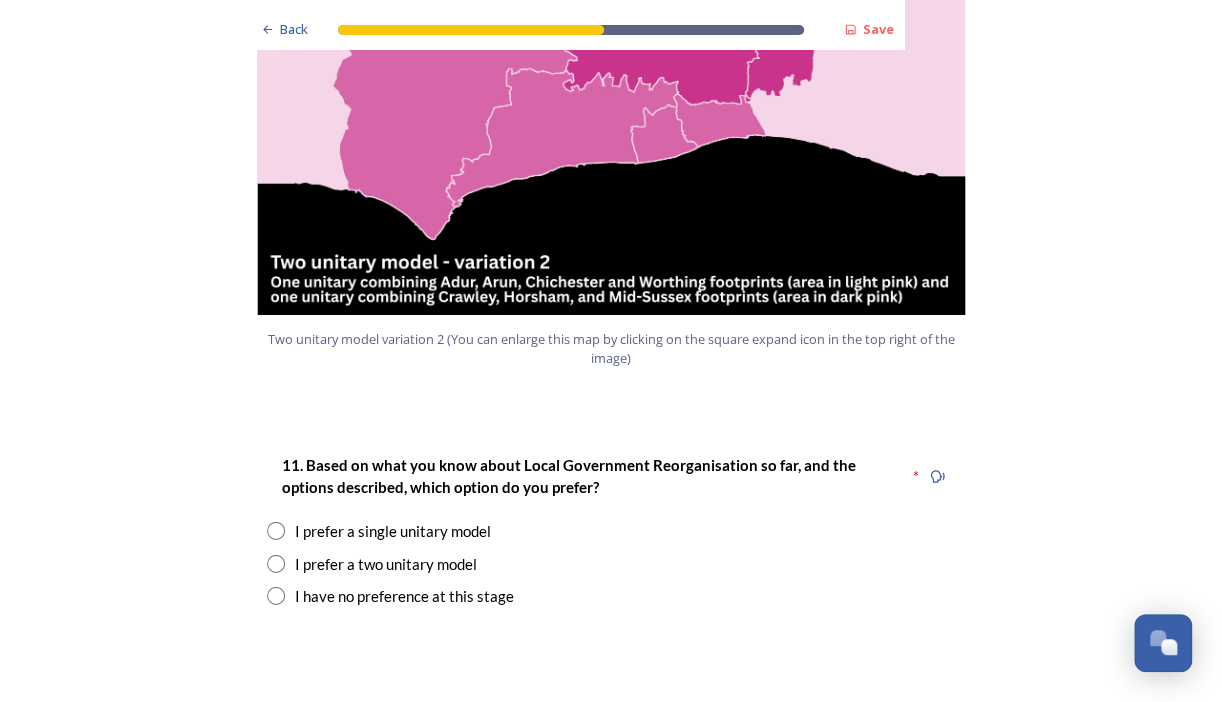 scroll, scrollTop: 2400, scrollLeft: 0, axis: vertical 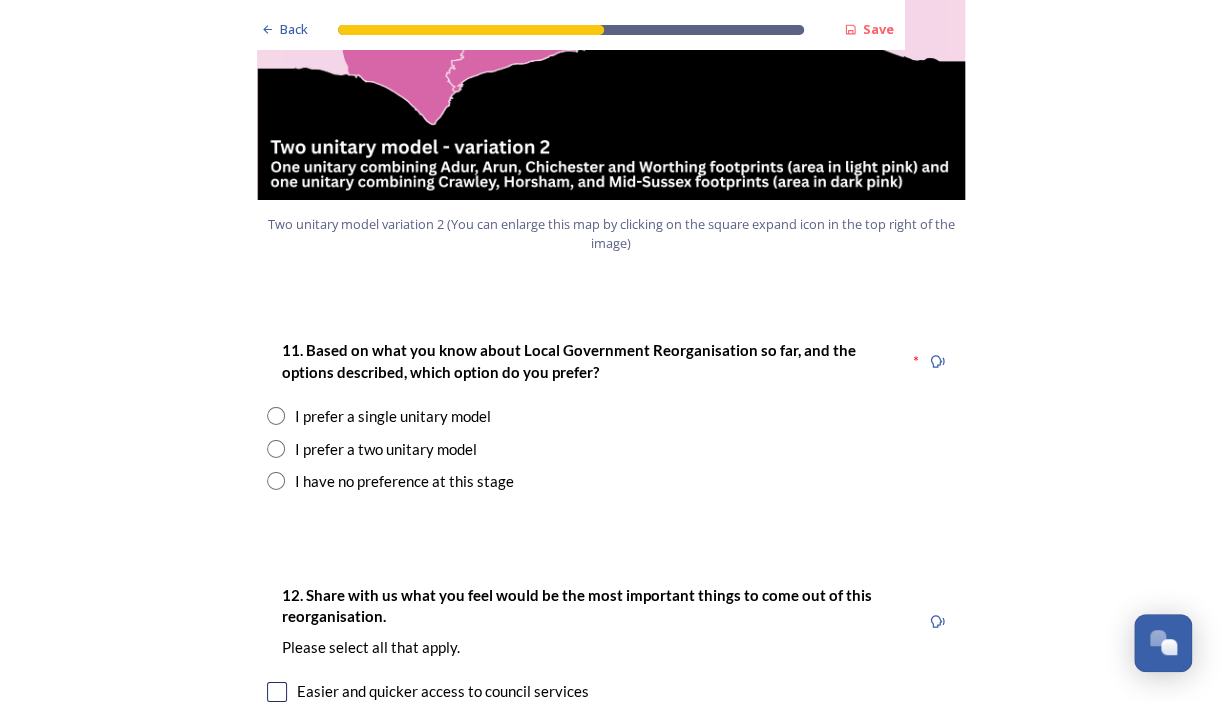 click at bounding box center [276, 481] 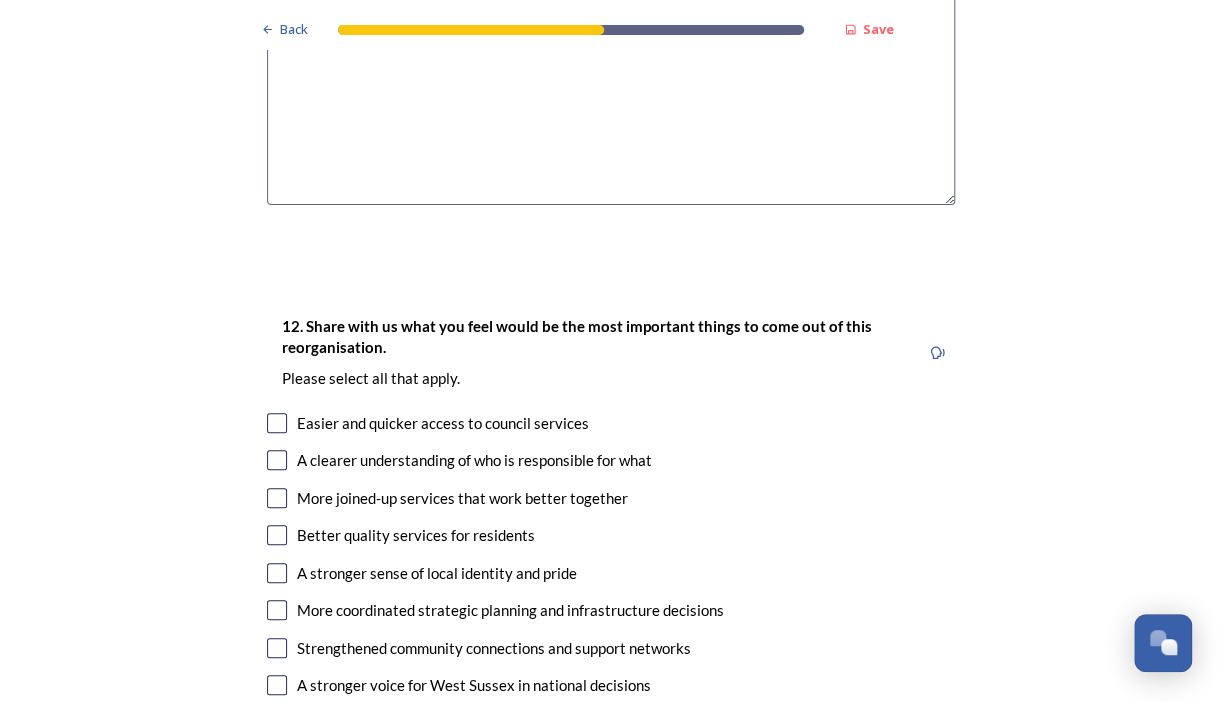 scroll, scrollTop: 3200, scrollLeft: 0, axis: vertical 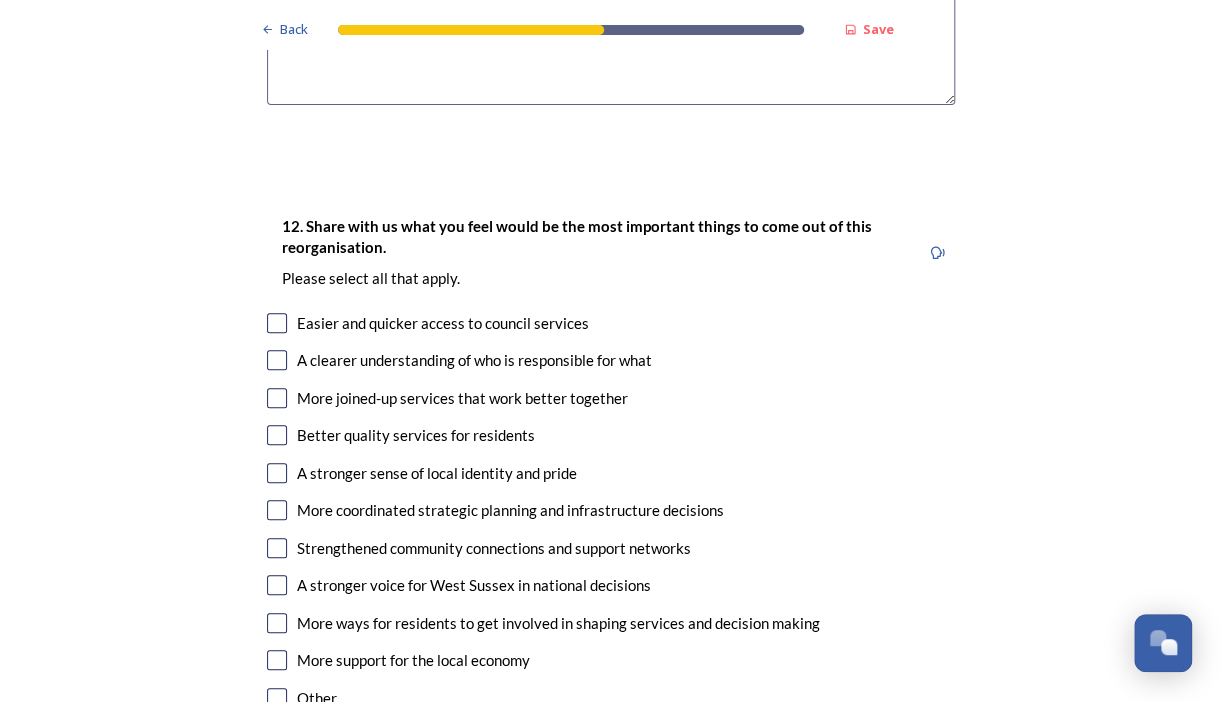 click at bounding box center (277, 585) 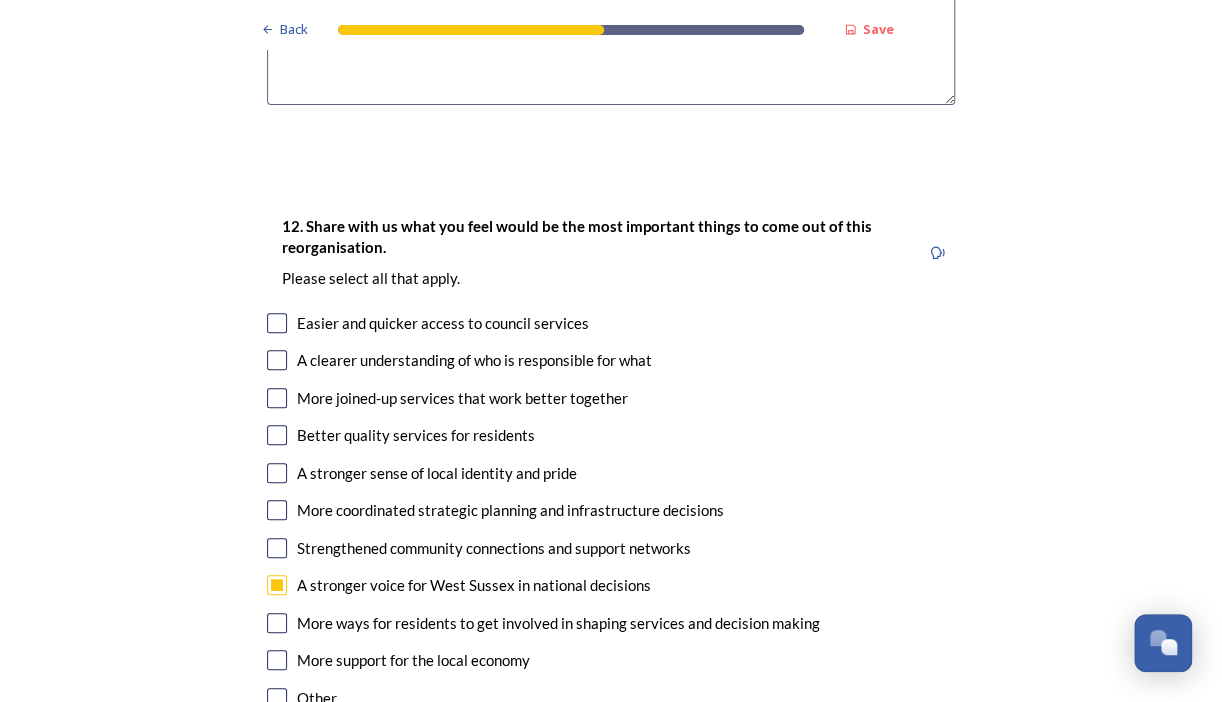 click at bounding box center [277, 435] 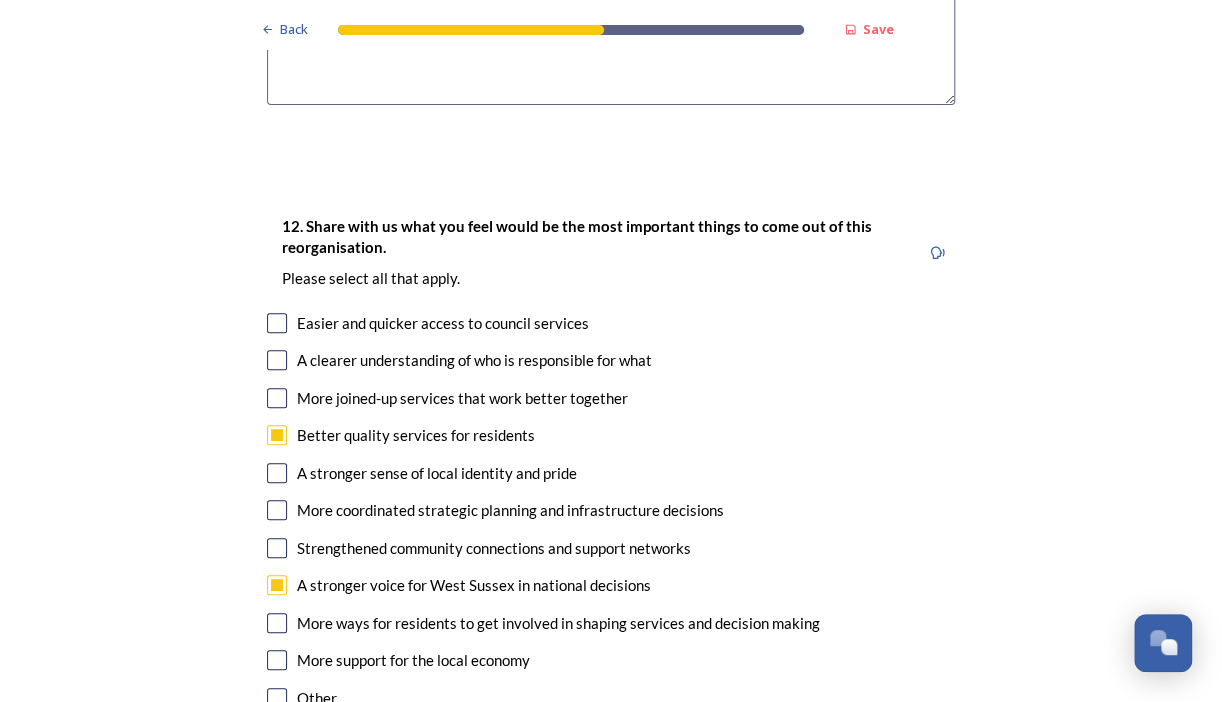 click at bounding box center [277, 510] 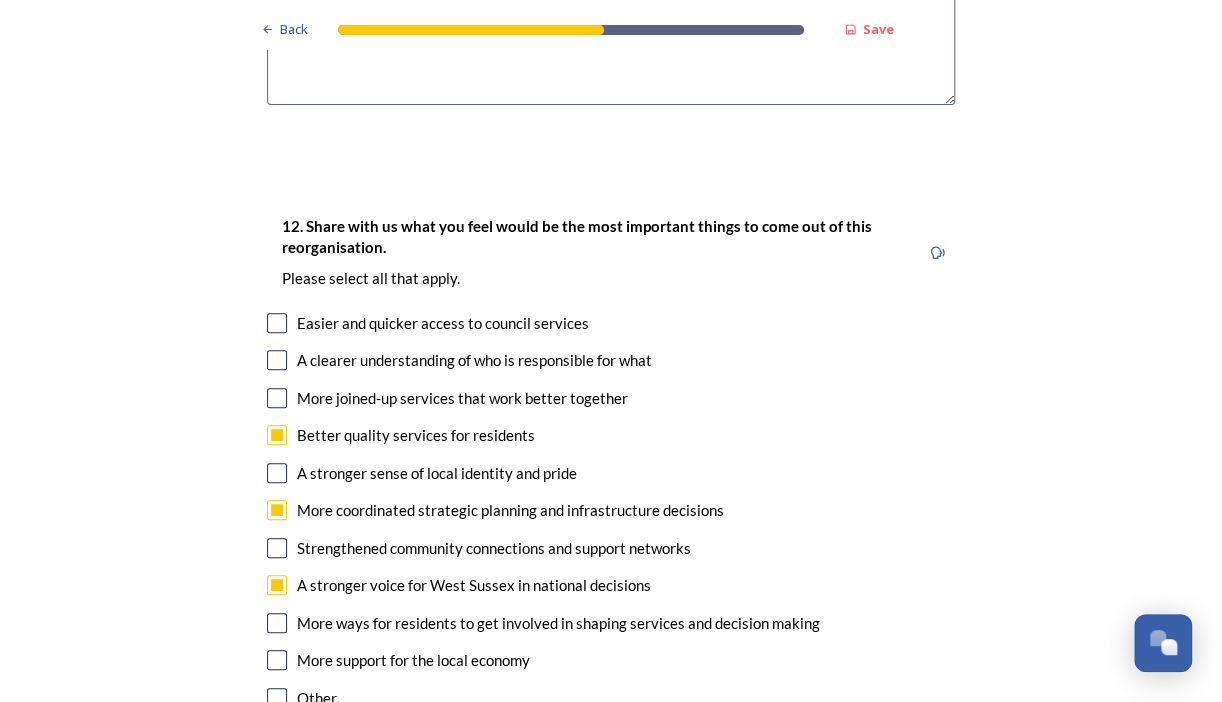 click at bounding box center (277, 360) 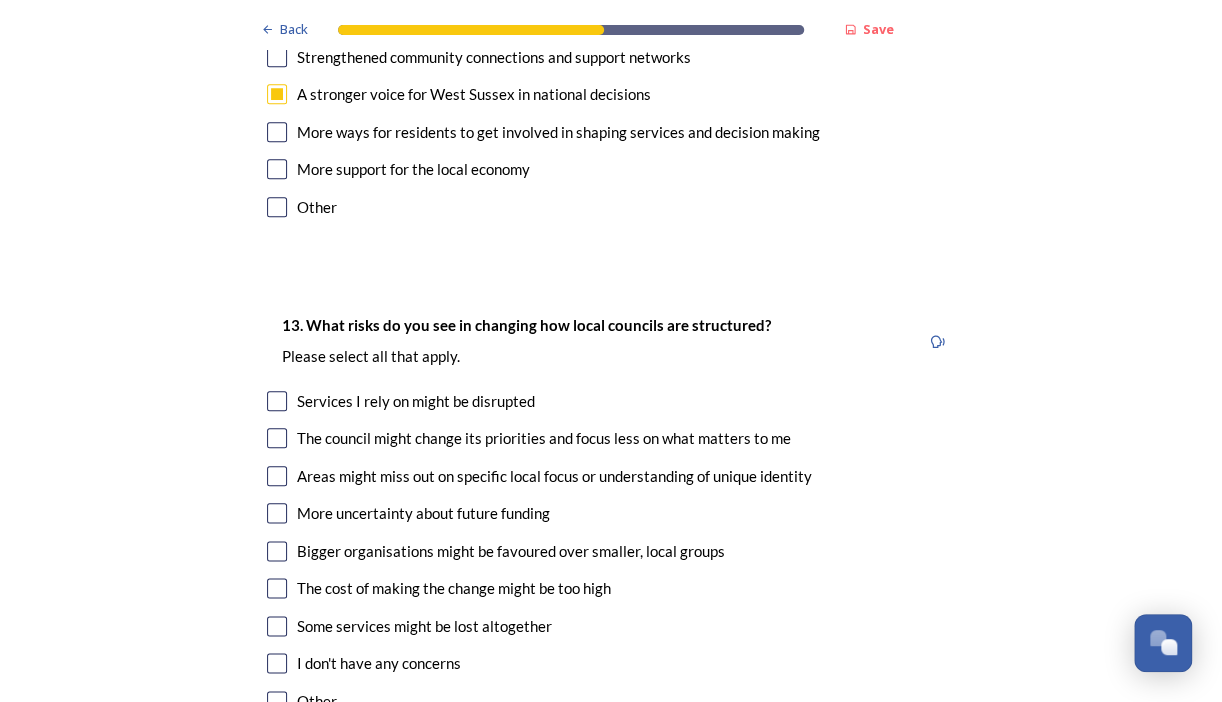 scroll, scrollTop: 3700, scrollLeft: 0, axis: vertical 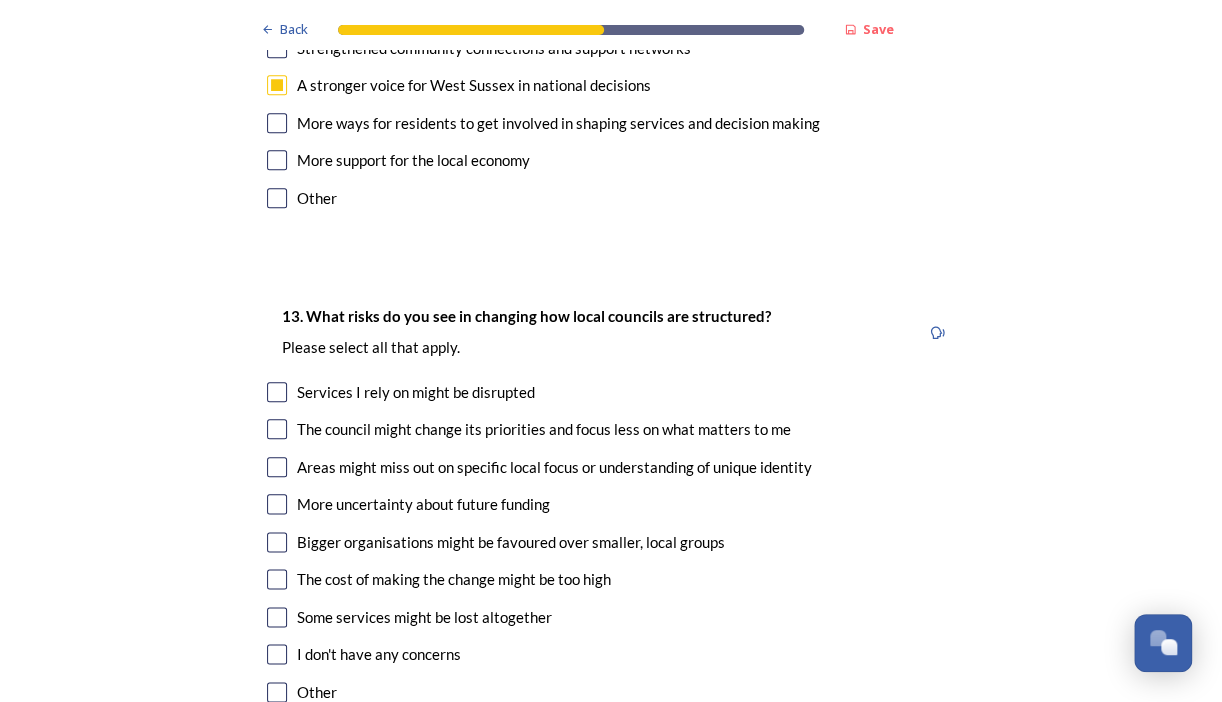 click on "13. What risks do you see in changing how local councils are structured? ﻿Please select all that apply. Services I rely on might be disrupted The council might change its priorities and focus less on what matters to me Areas might miss out on specific local focus or understanding of unique identity More uncertainty about future funding Bigger organisations might be favoured over smaller, local groups The cost of making the change might be too high Some services might be lost altogether I don't have any concerns Other" at bounding box center (611, 506) 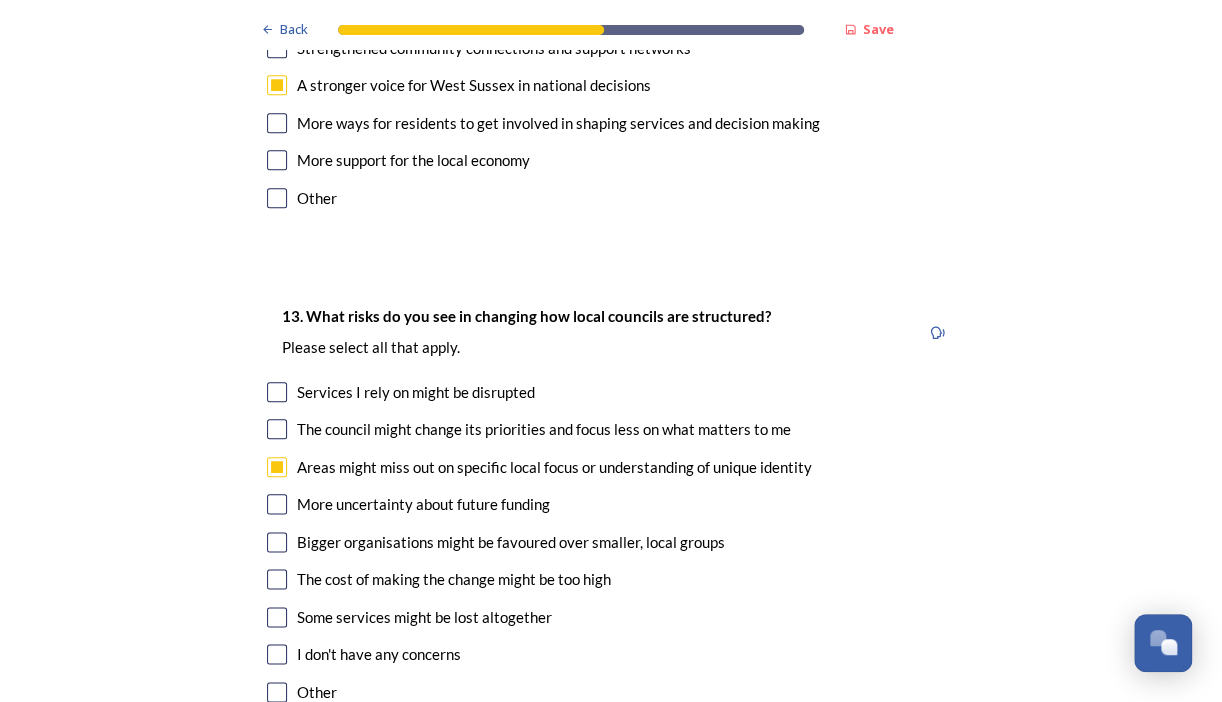 click at bounding box center [277, 504] 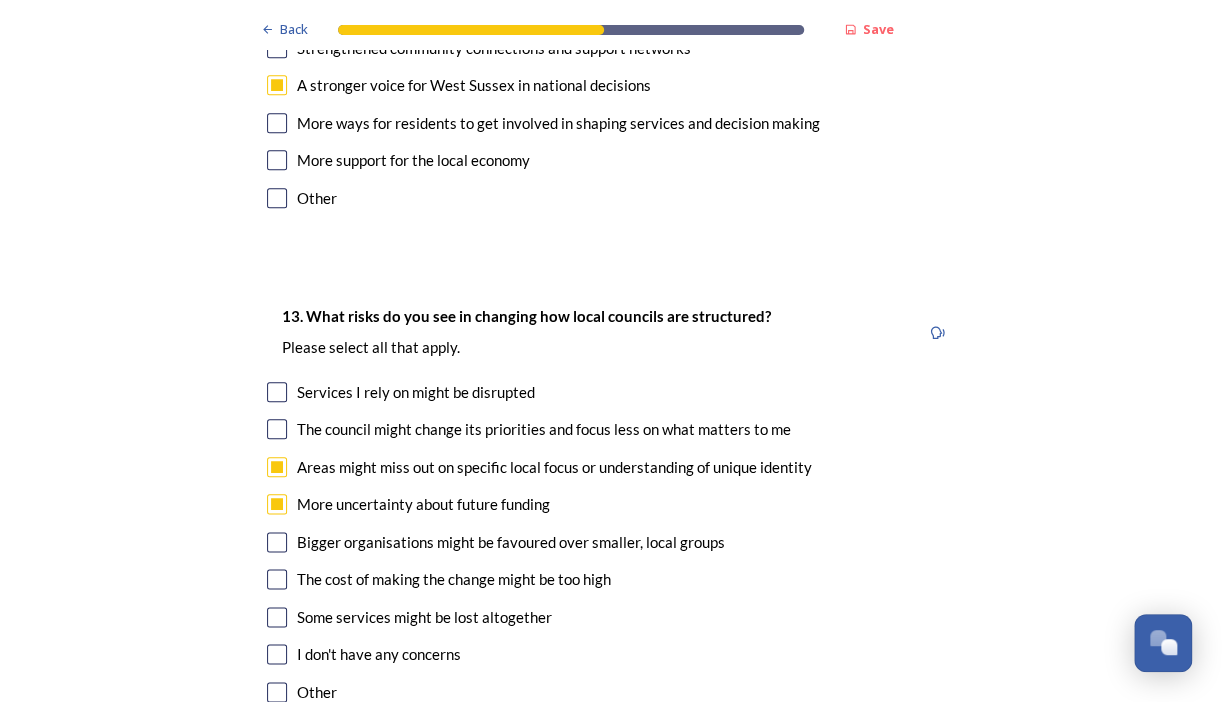 click at bounding box center [277, 542] 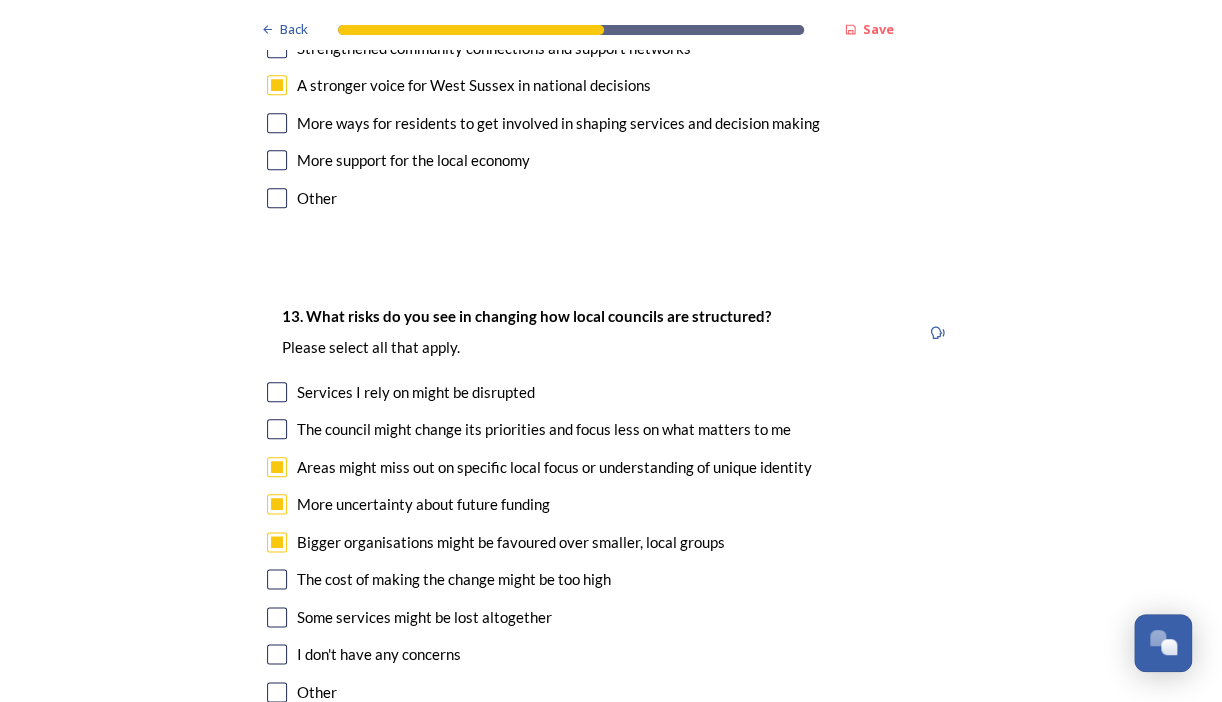 click at bounding box center (277, 579) 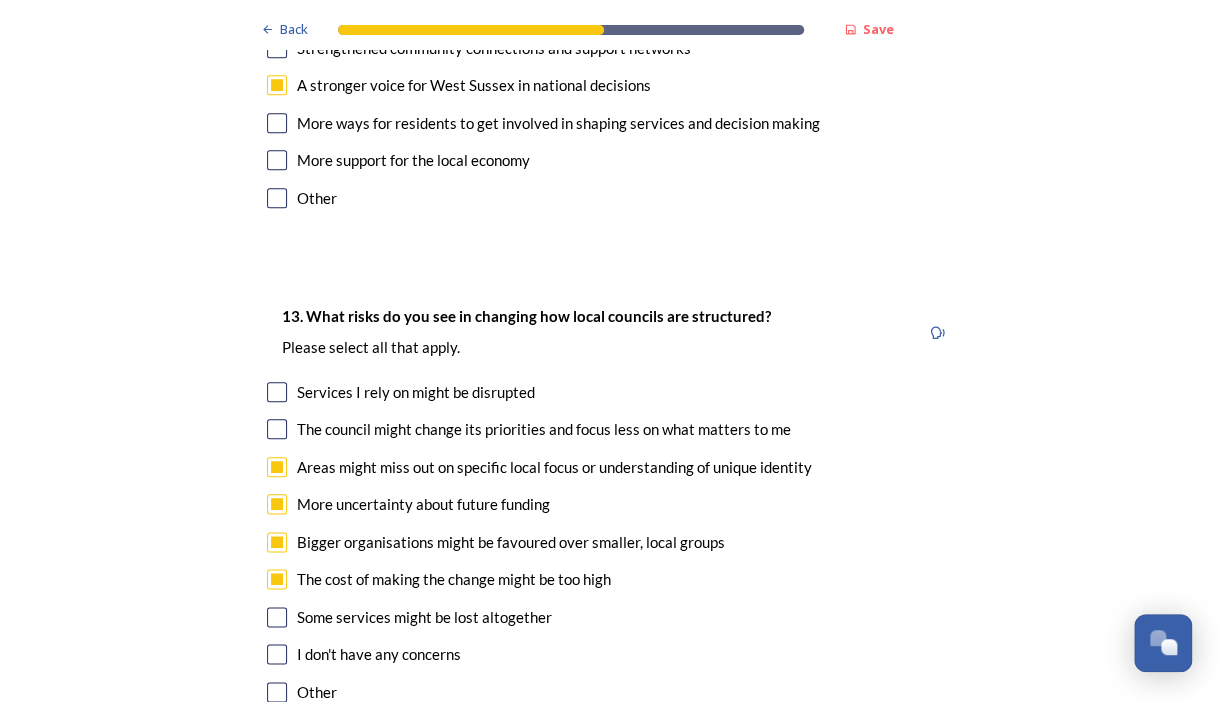 click at bounding box center [277, 617] 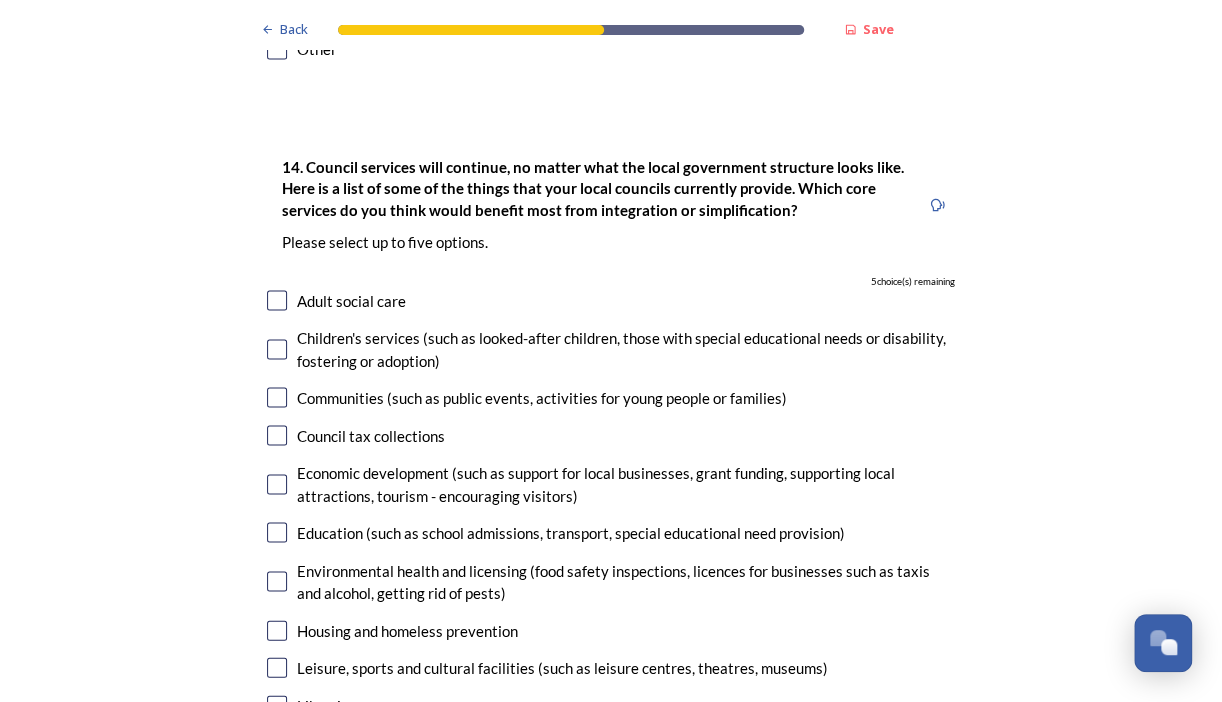scroll, scrollTop: 4300, scrollLeft: 0, axis: vertical 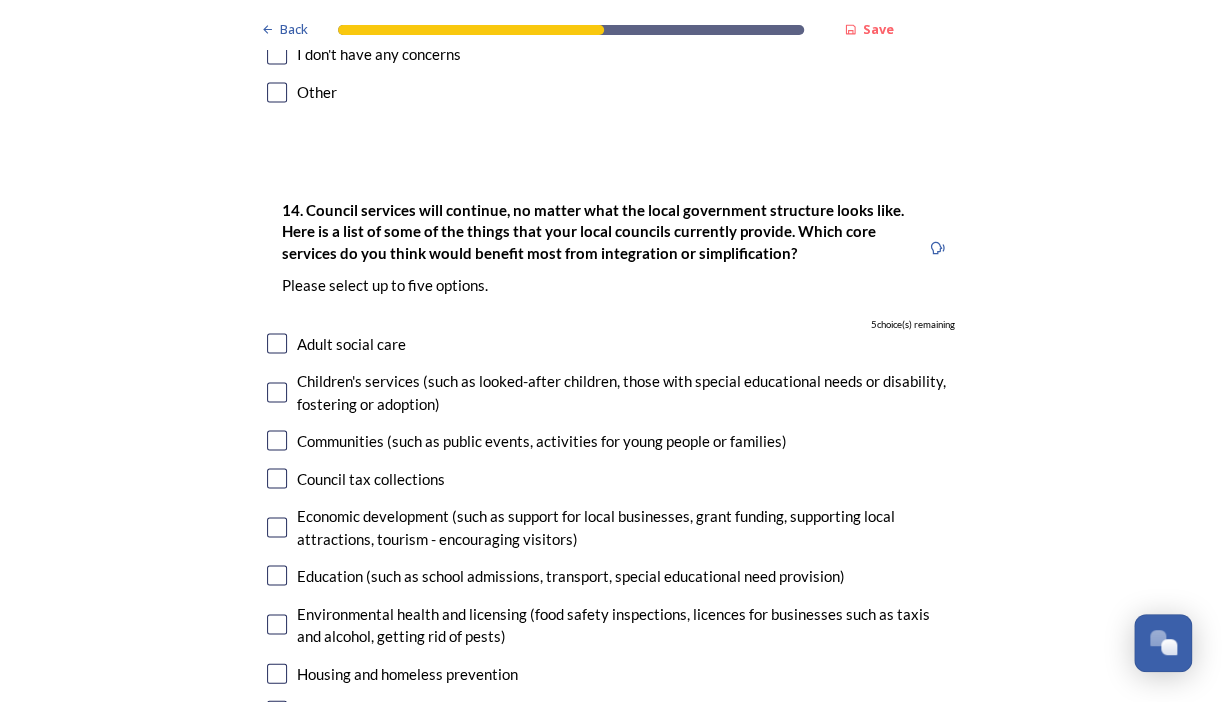 click at bounding box center [277, 575] 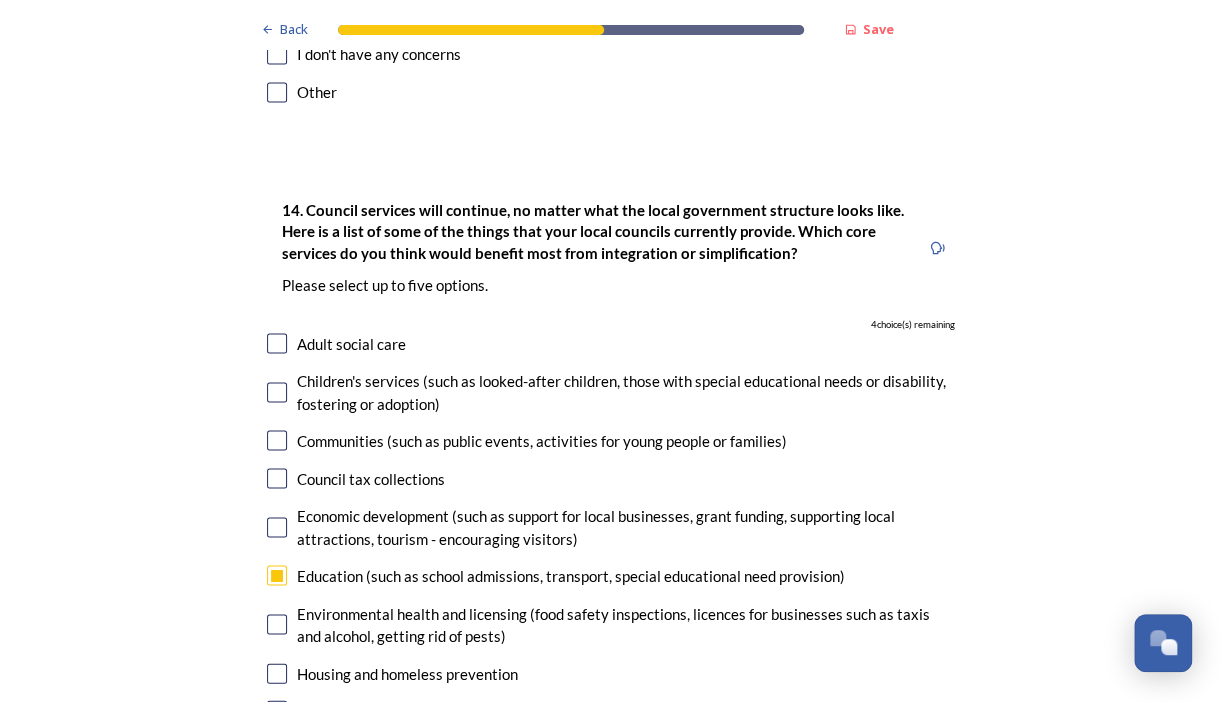 click at bounding box center (277, 624) 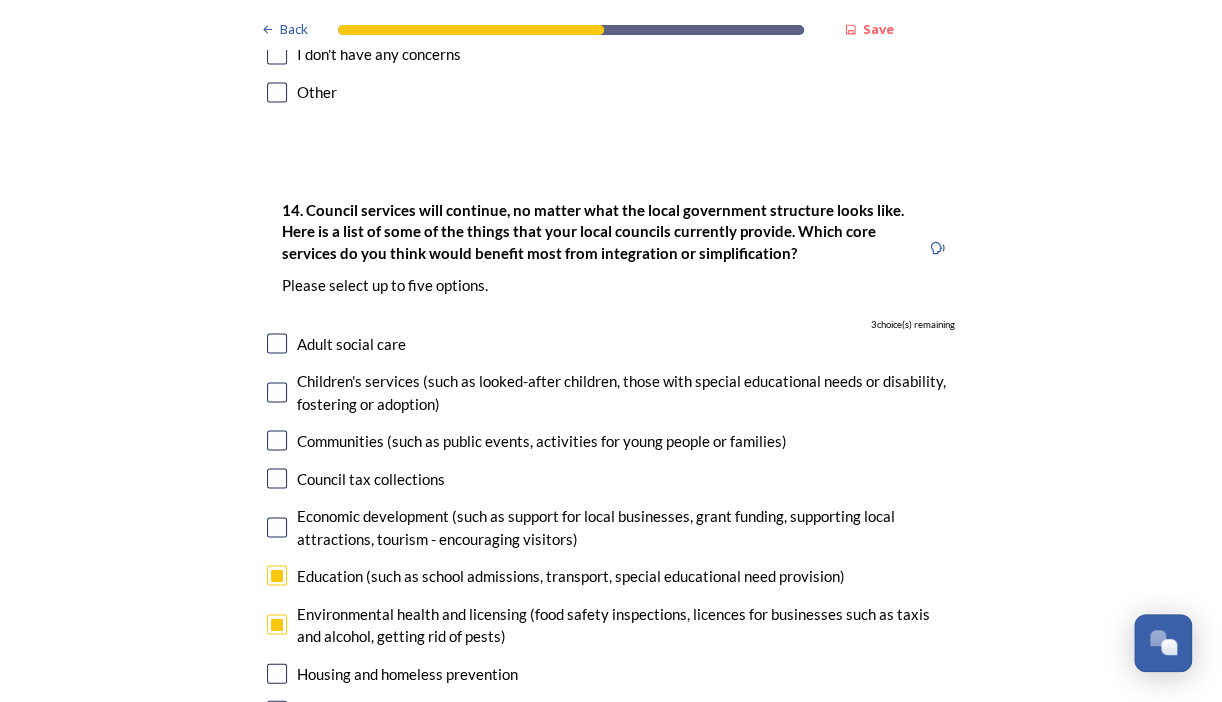 click at bounding box center [277, 527] 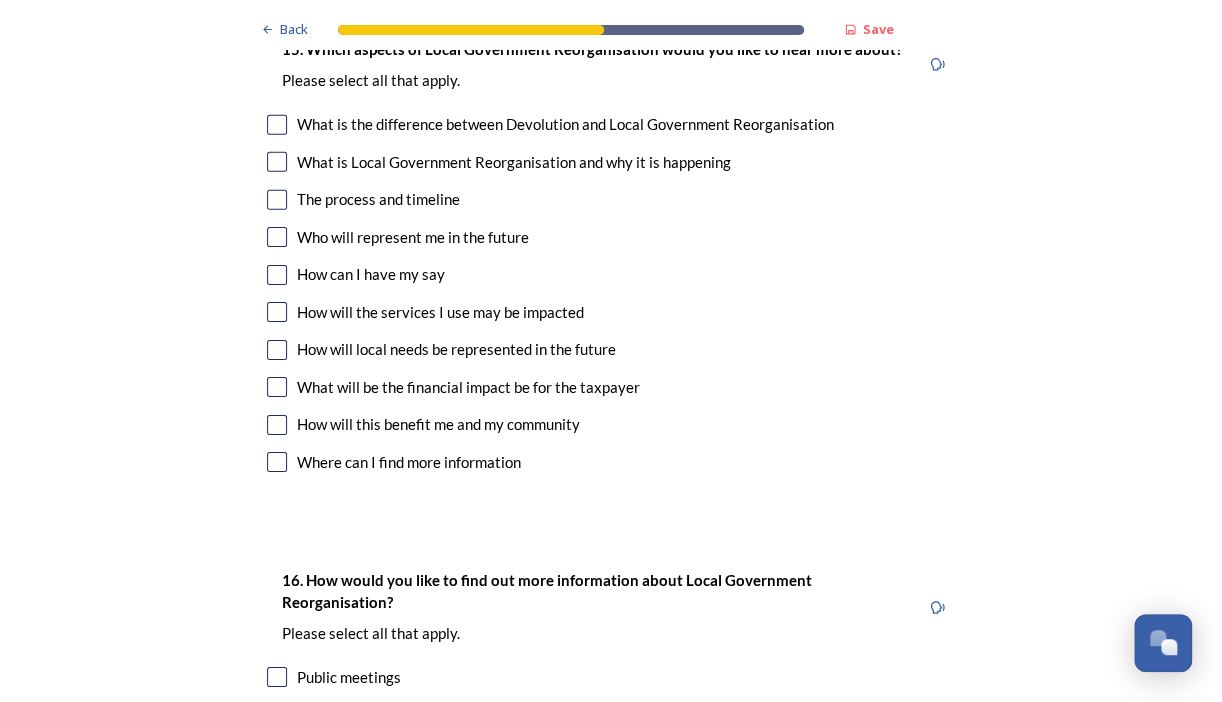 scroll, scrollTop: 5400, scrollLeft: 0, axis: vertical 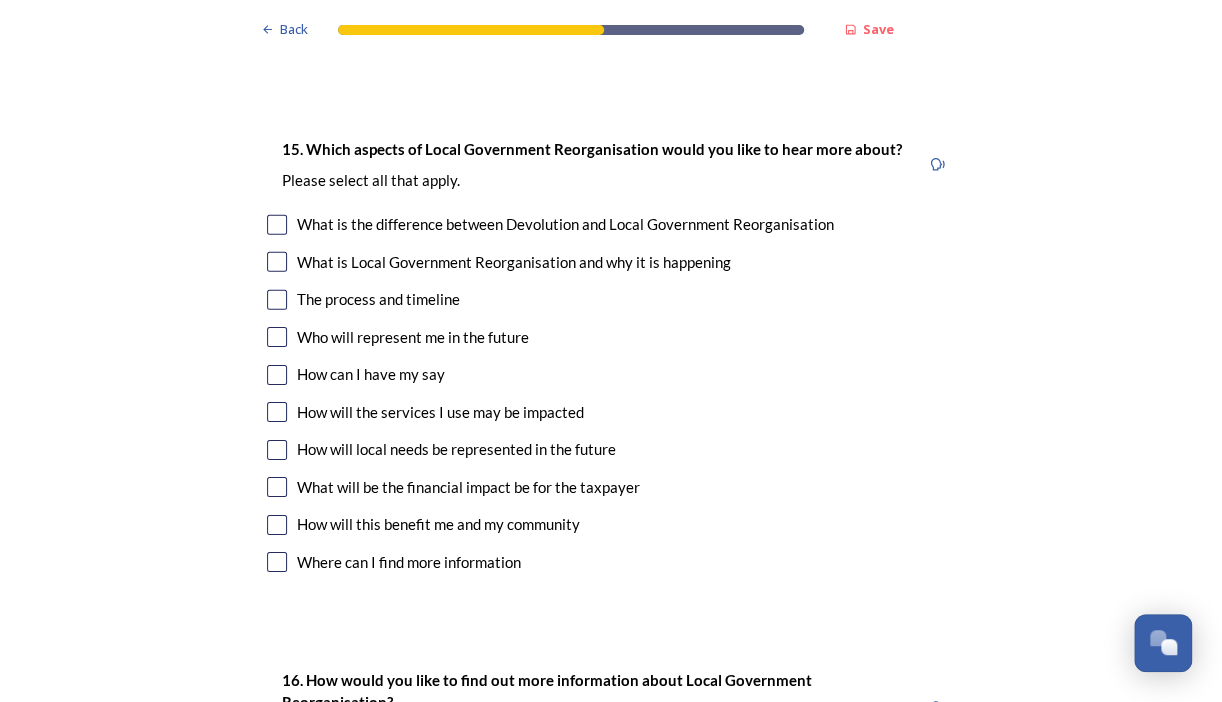 click at bounding box center [277, 525] 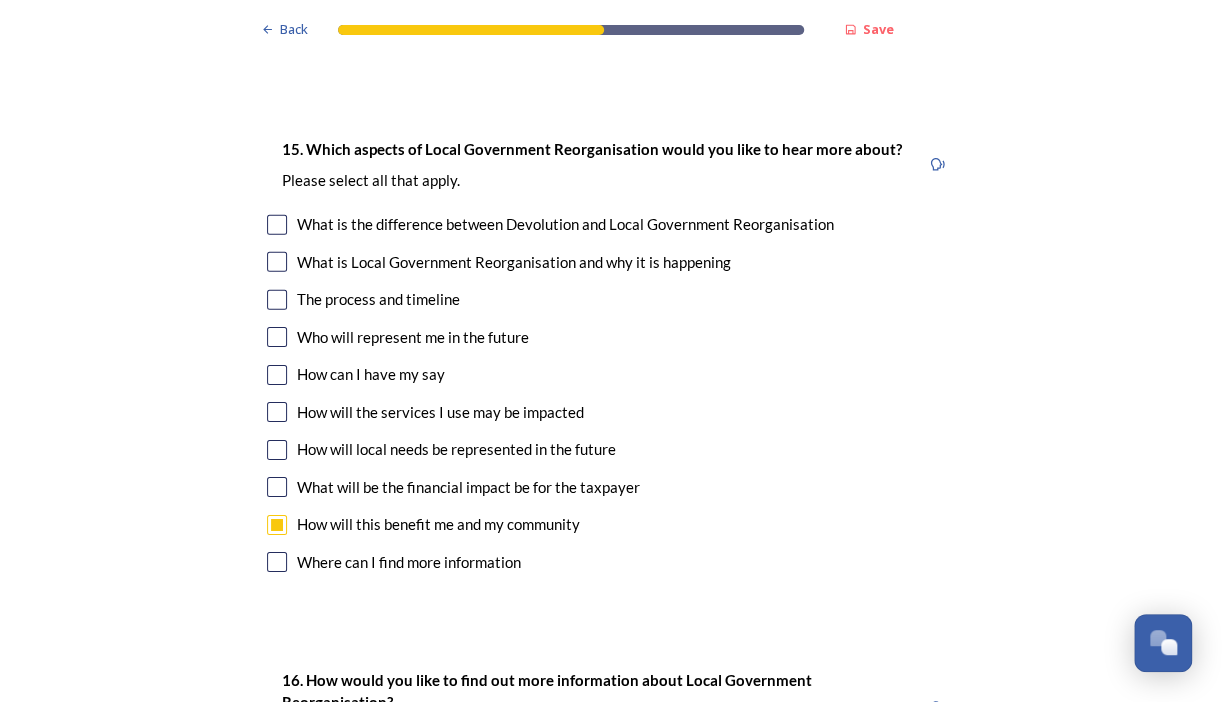 click at bounding box center (277, 487) 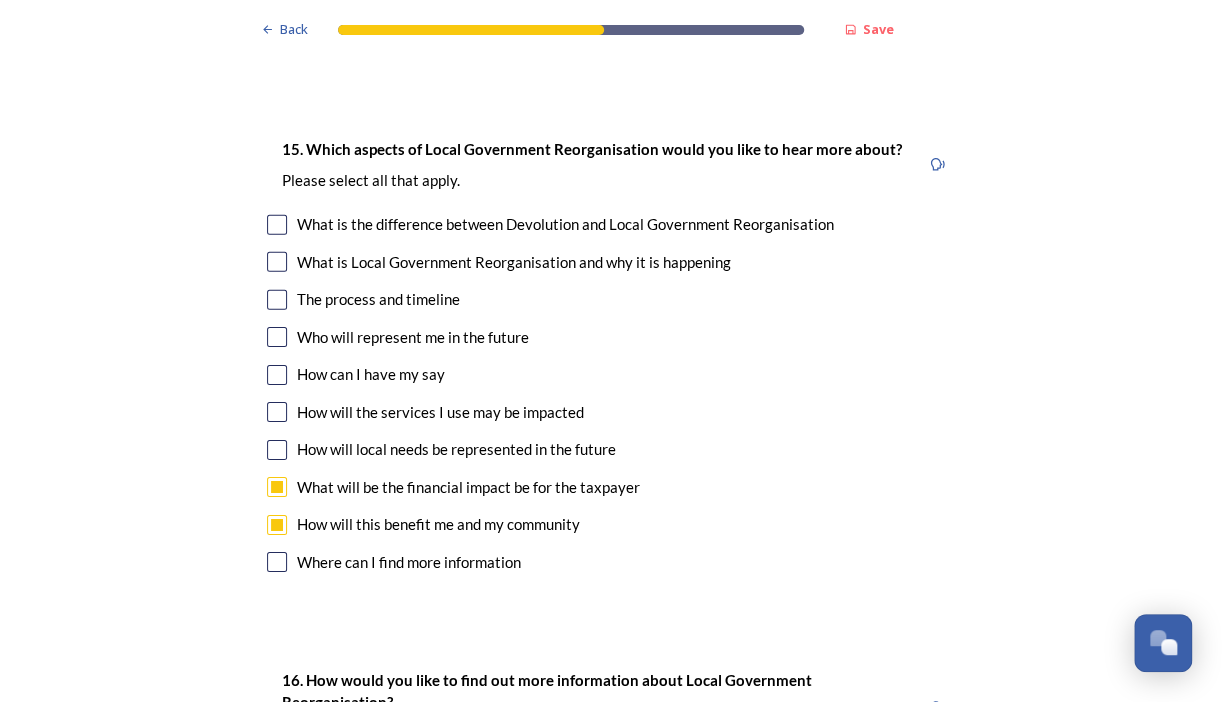 click on "What is Local Government Reorganisation and why it is happening" at bounding box center [611, 262] 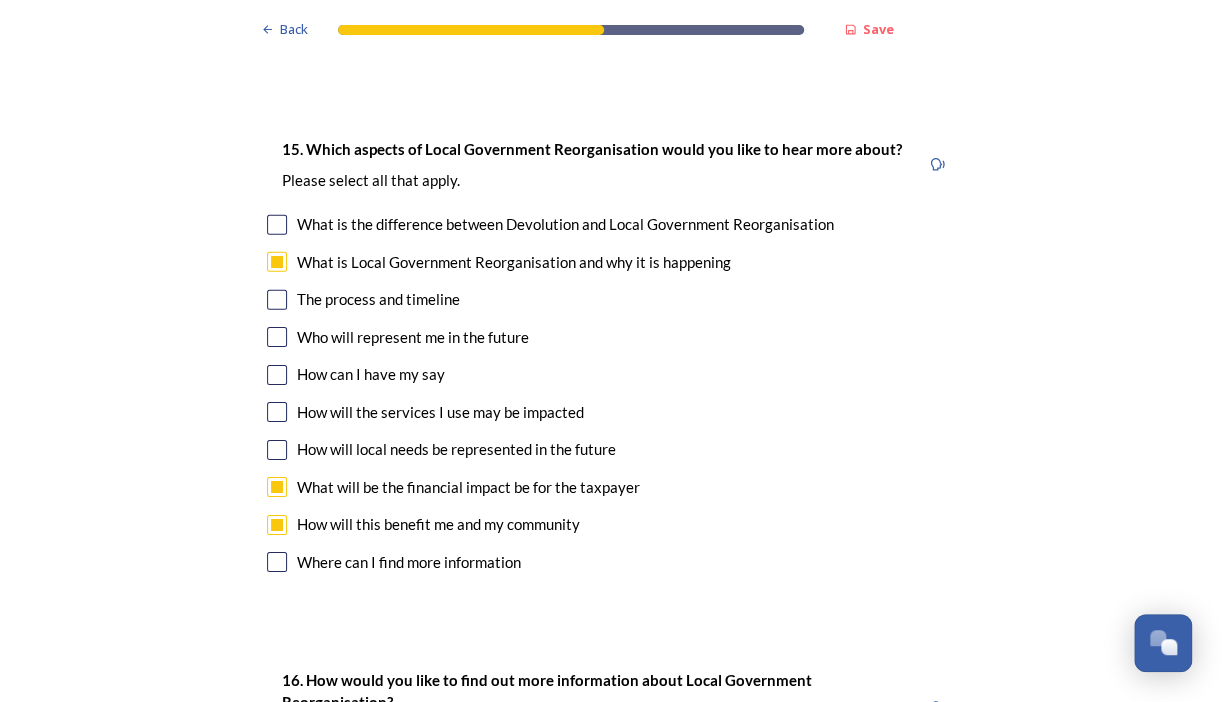 click at bounding box center [277, 225] 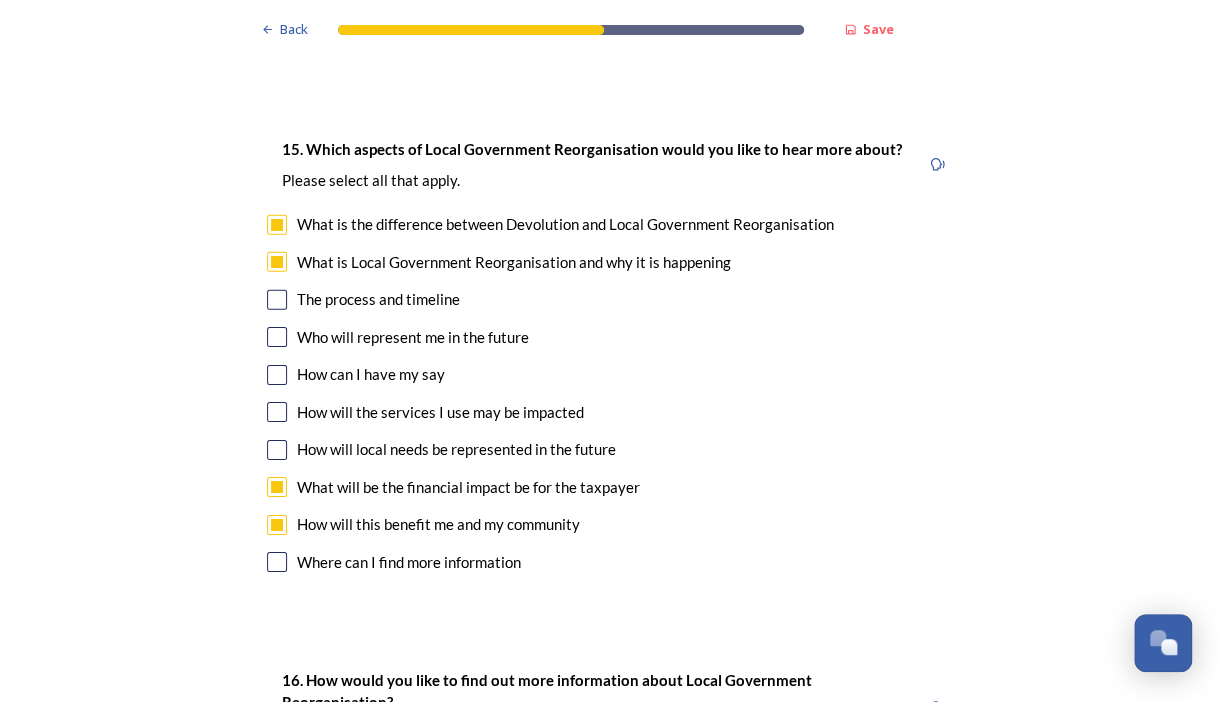 click at bounding box center (277, 300) 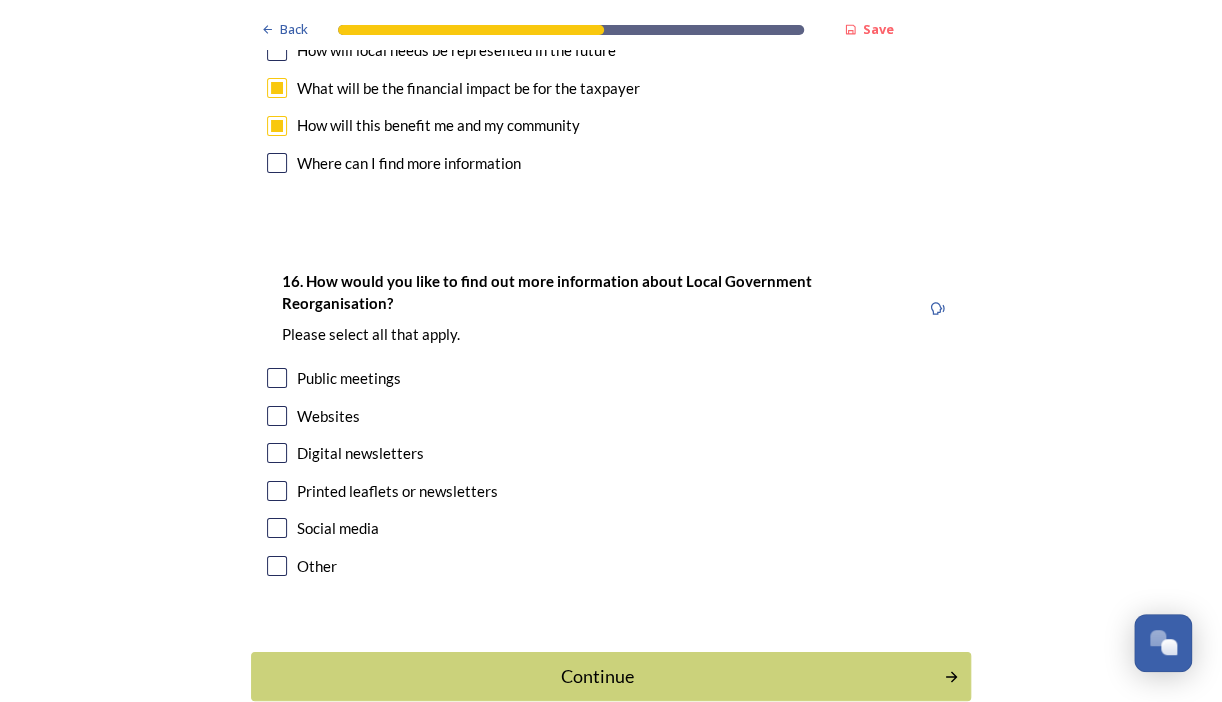 scroll, scrollTop: 5800, scrollLeft: 0, axis: vertical 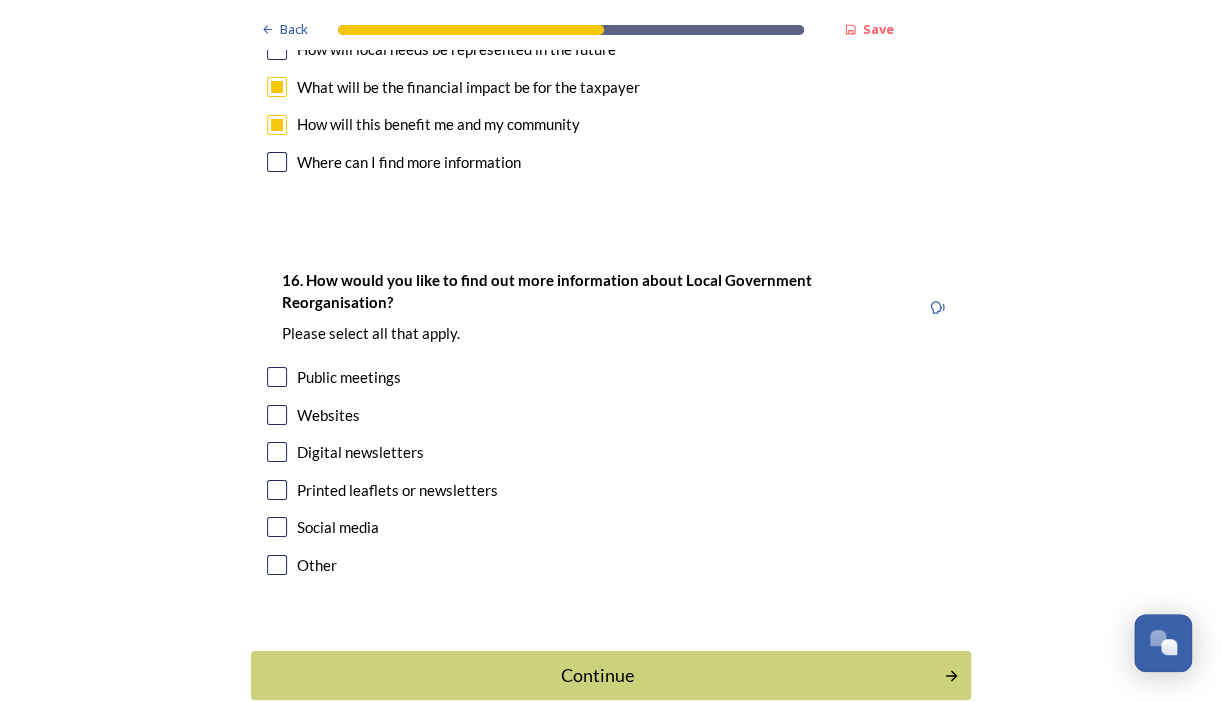 click at bounding box center (277, 490) 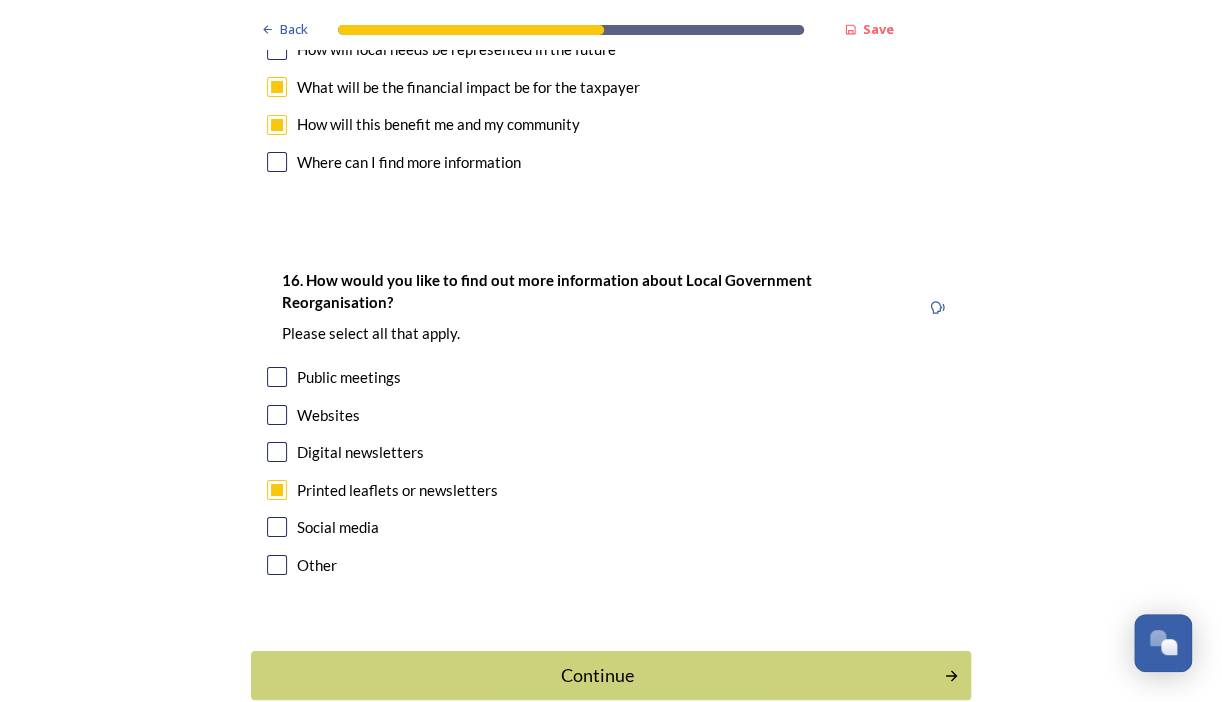 click at bounding box center (277, 415) 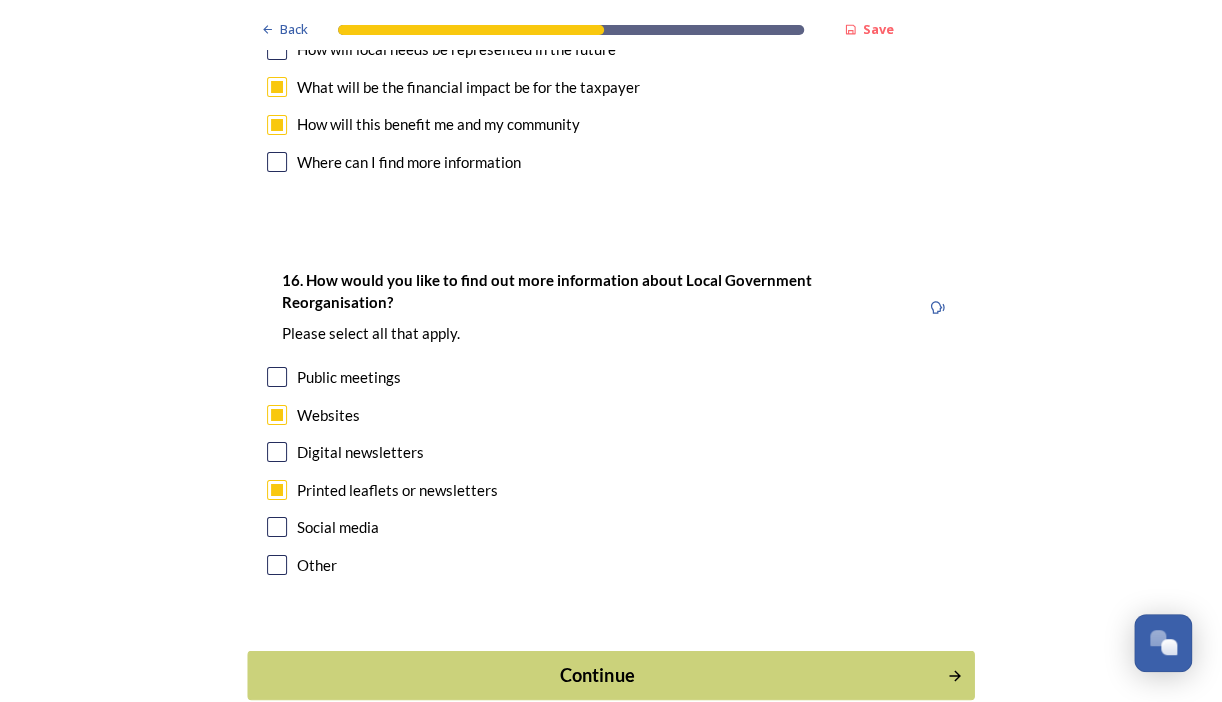click on "Continue" at bounding box center (597, 675) 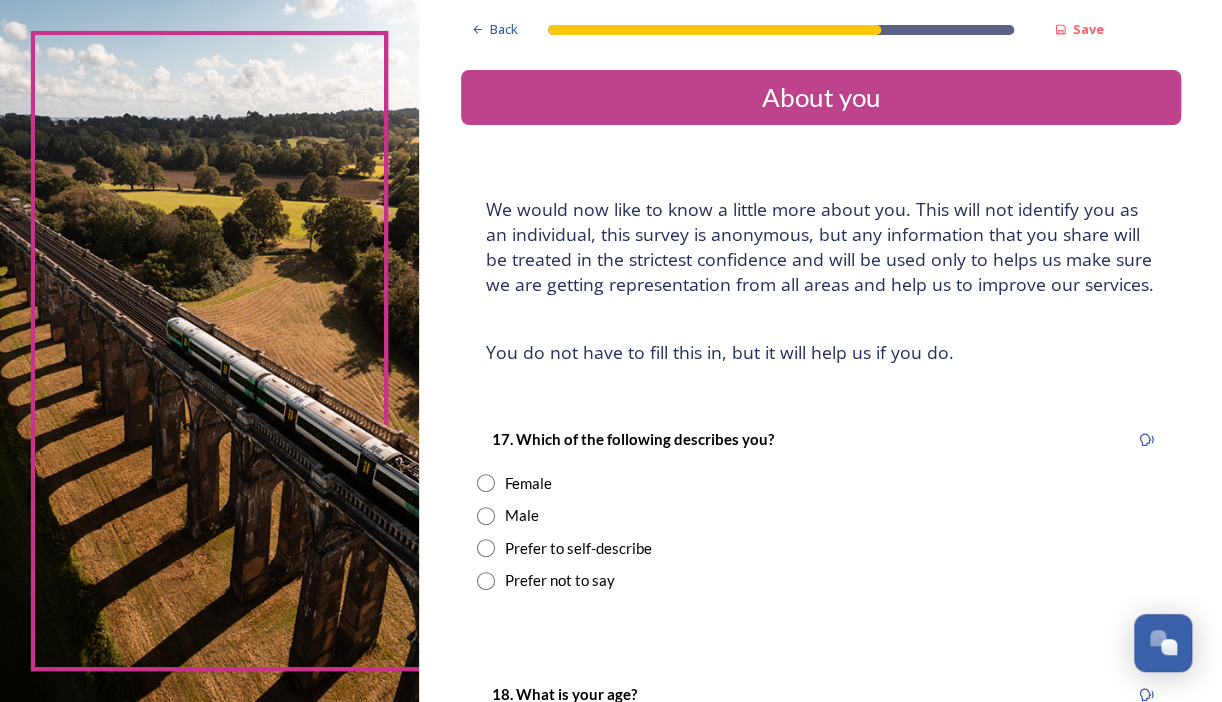 click at bounding box center [486, 483] 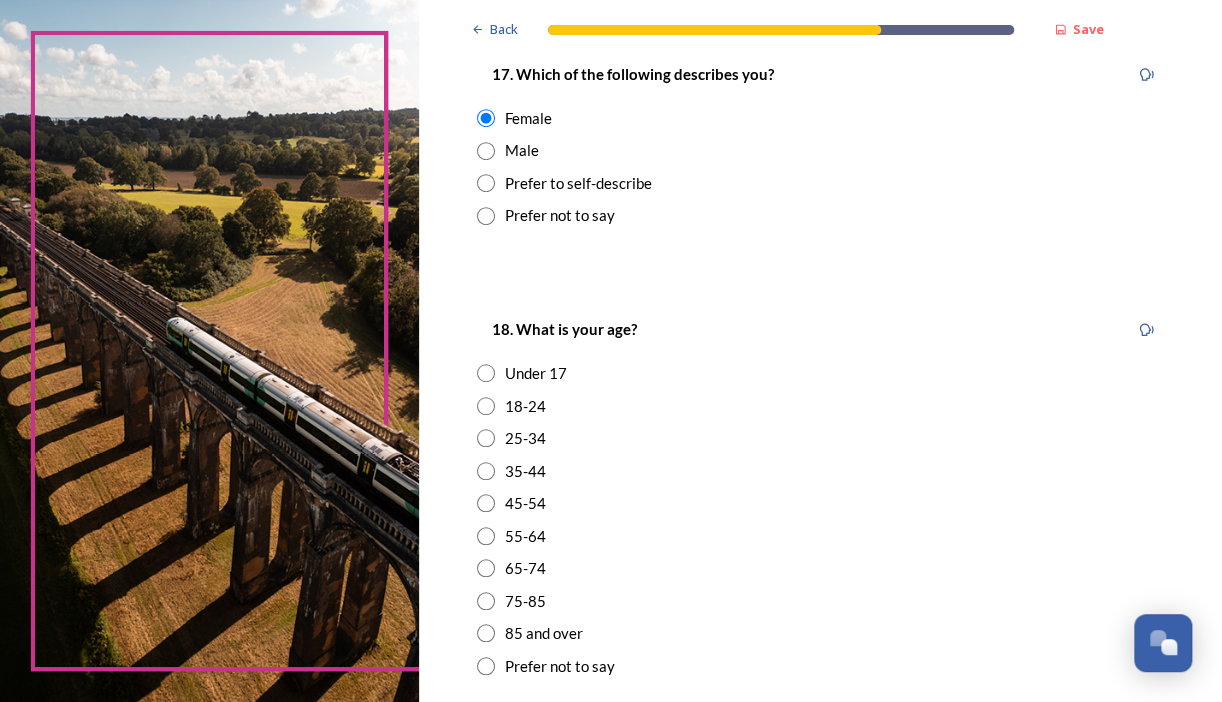 scroll, scrollTop: 400, scrollLeft: 0, axis: vertical 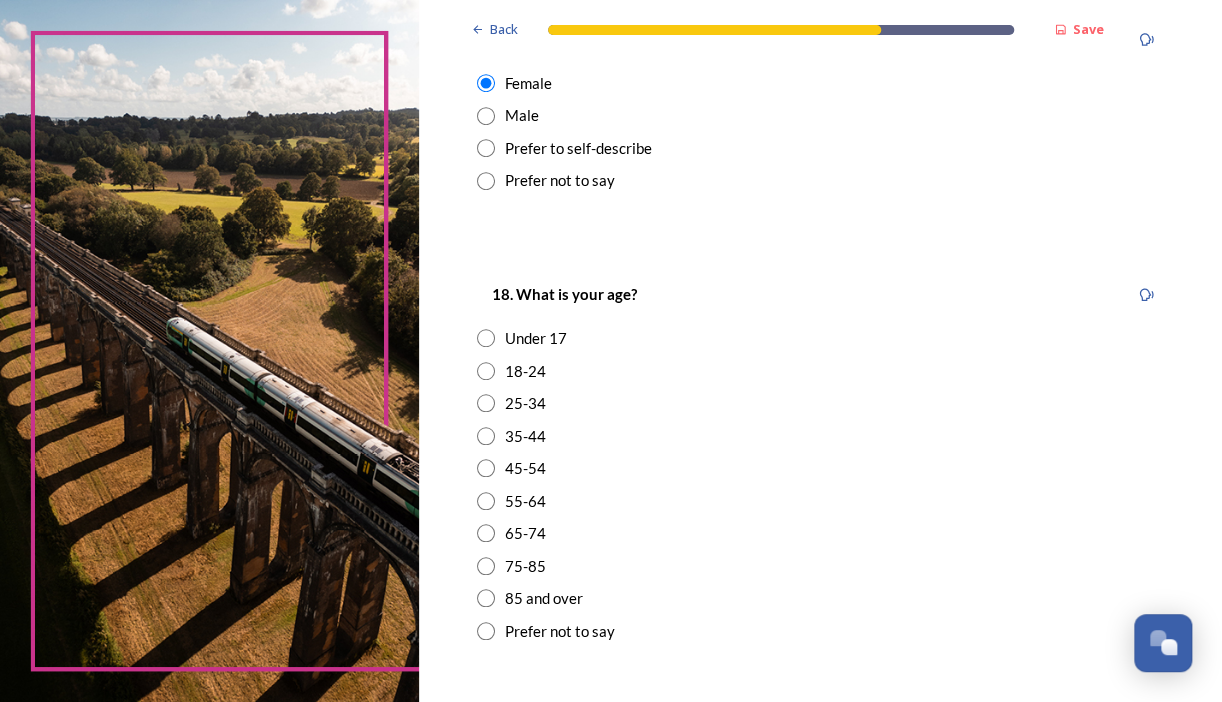 click at bounding box center [486, 436] 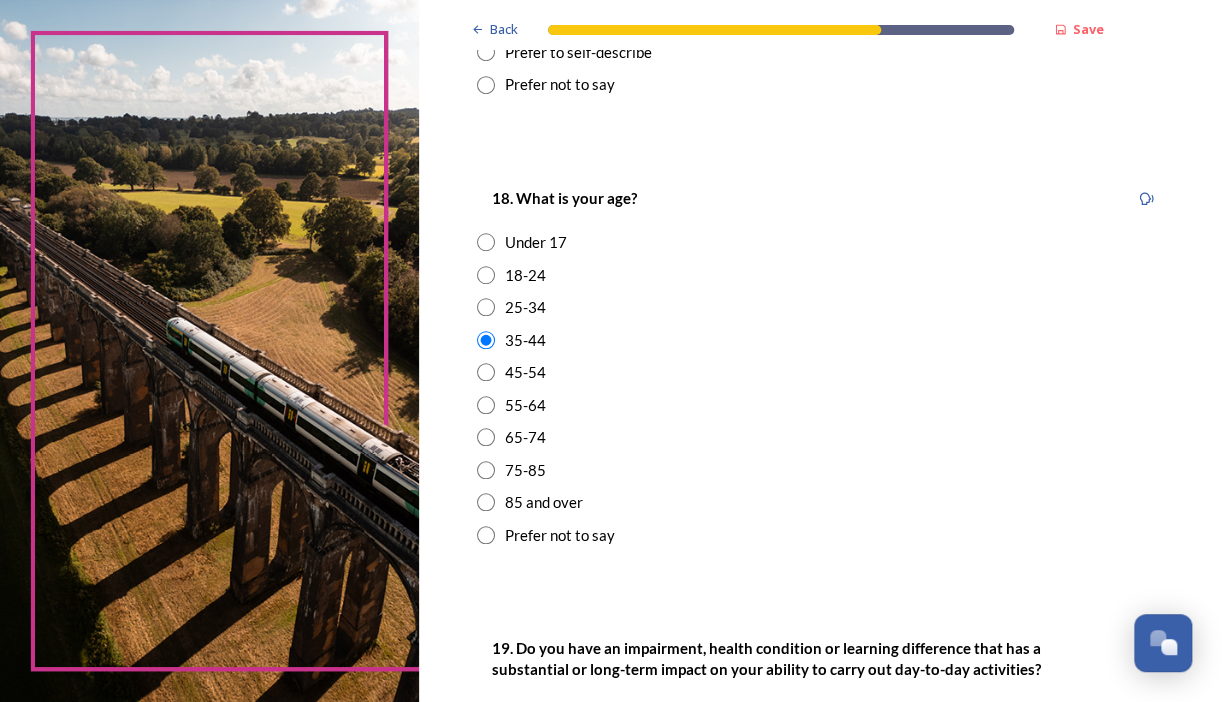 scroll, scrollTop: 800, scrollLeft: 0, axis: vertical 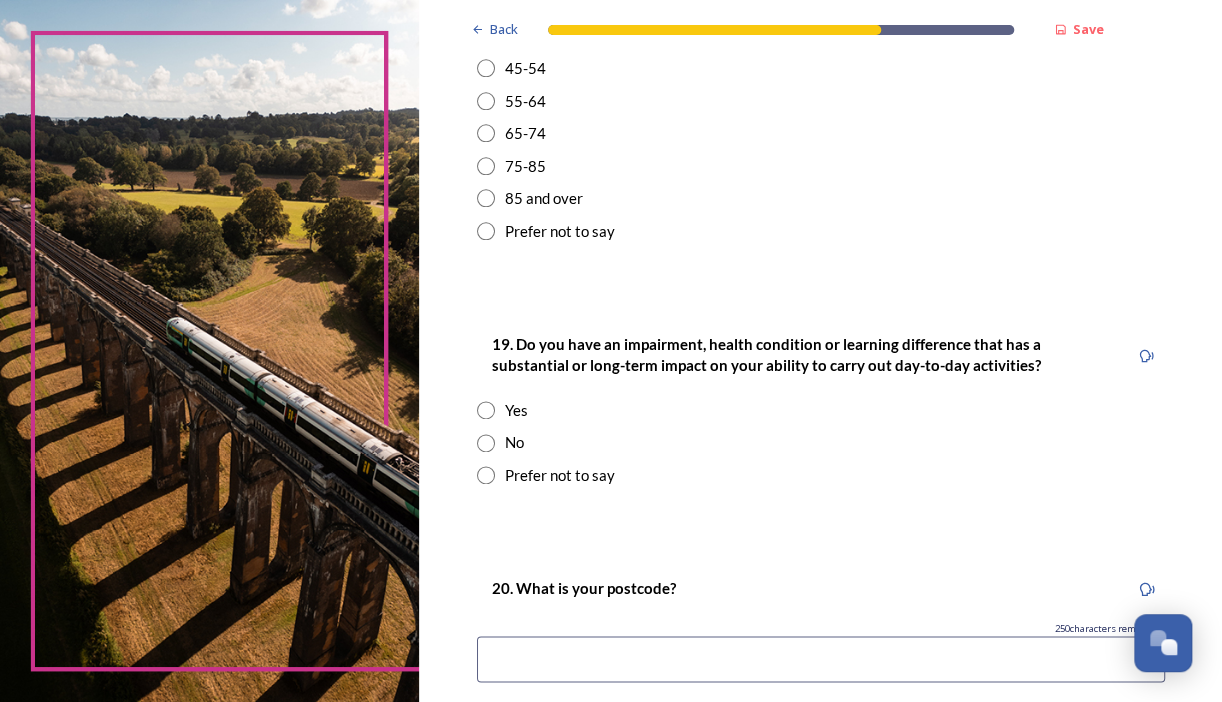 click at bounding box center (486, 475) 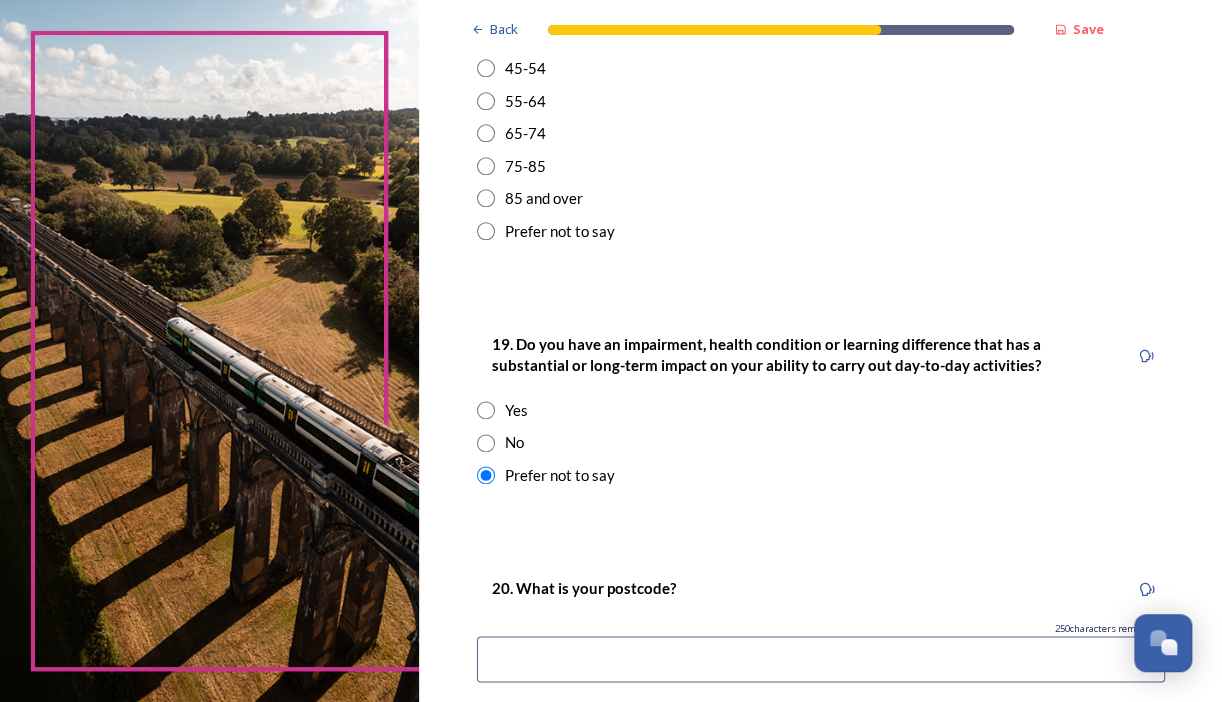 scroll, scrollTop: 1052, scrollLeft: 0, axis: vertical 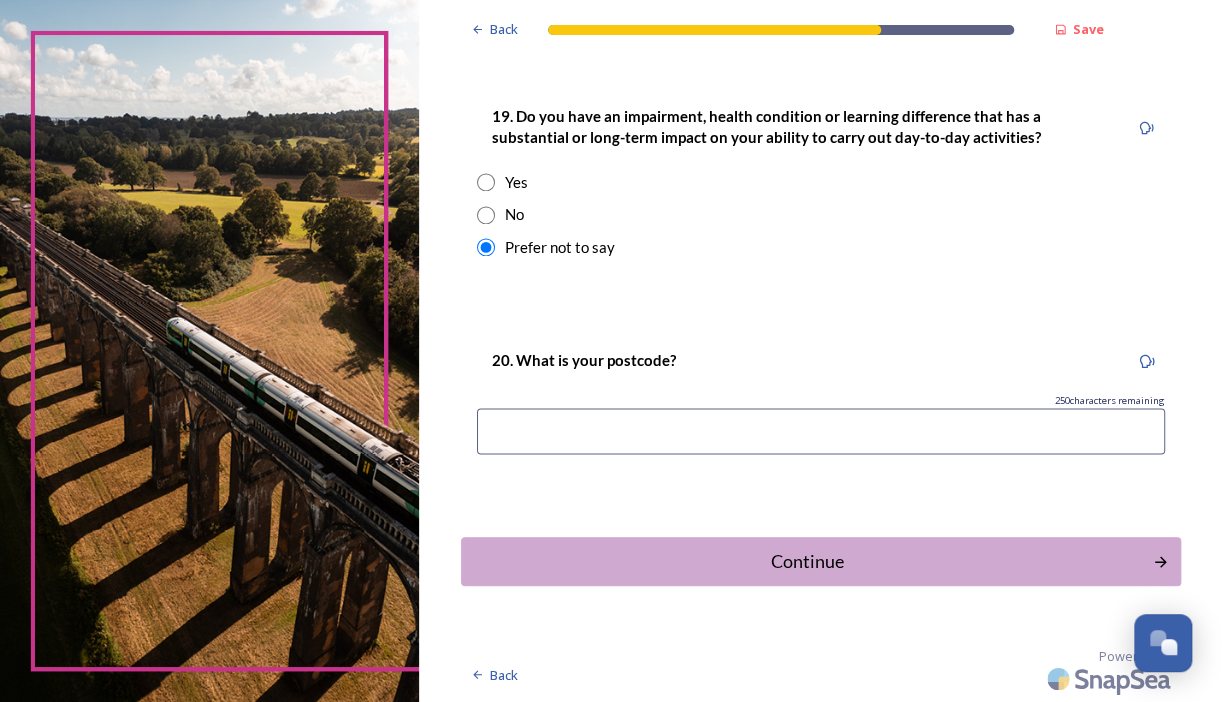 click at bounding box center [821, 431] 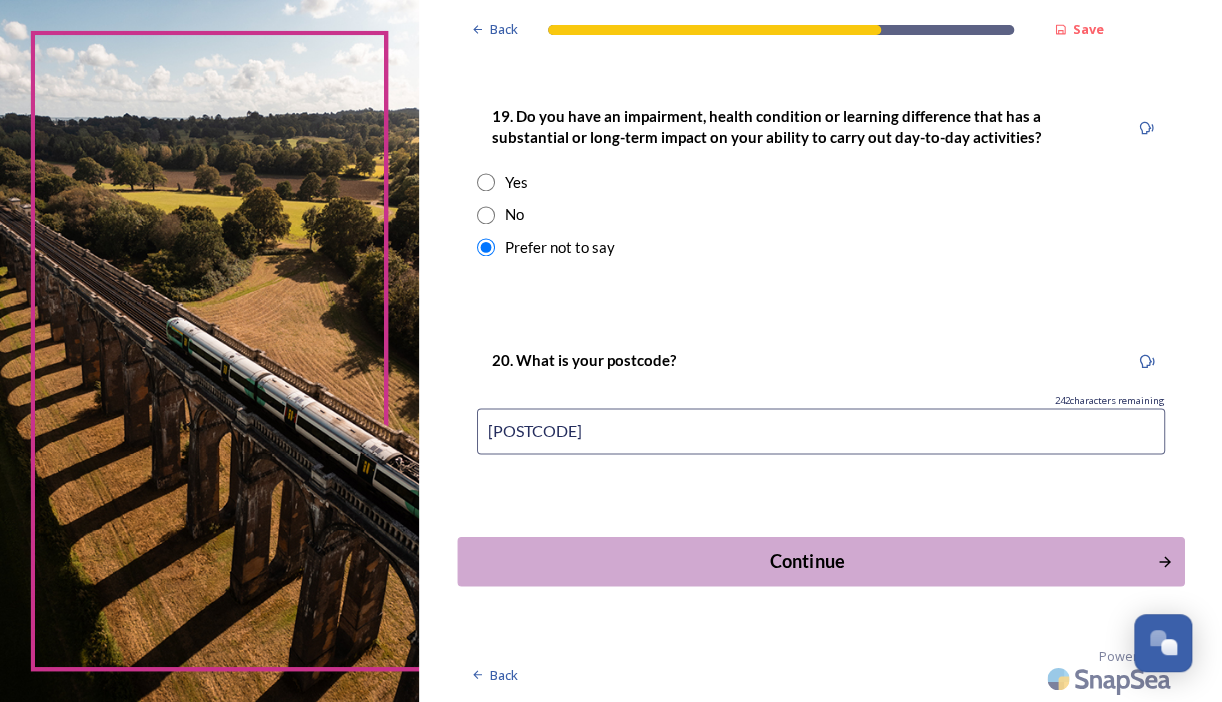 type on "rh12 1tn" 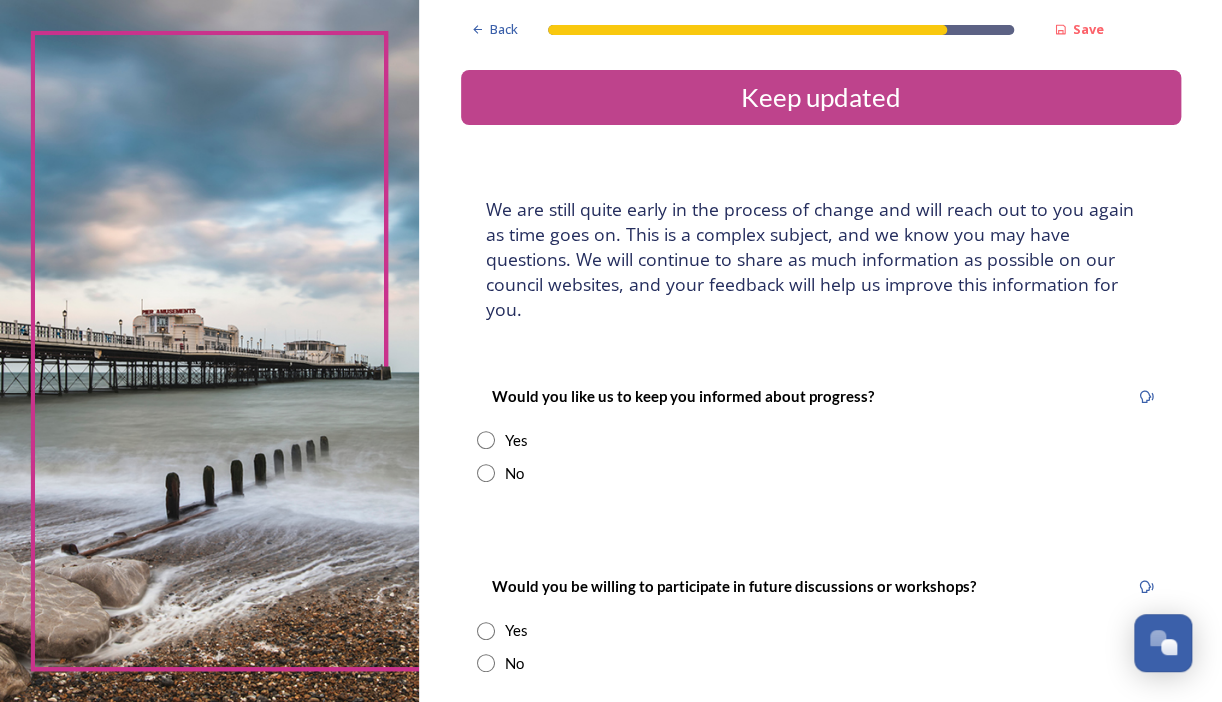 click at bounding box center (486, 440) 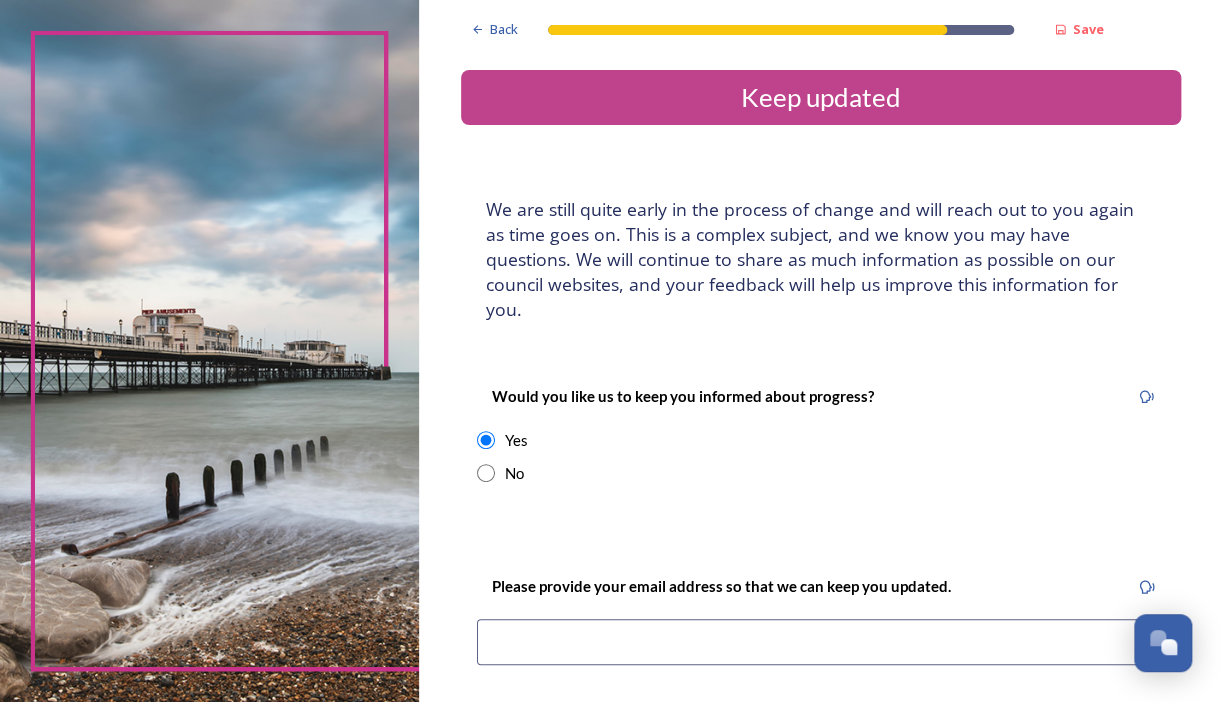 click at bounding box center (486, 440) 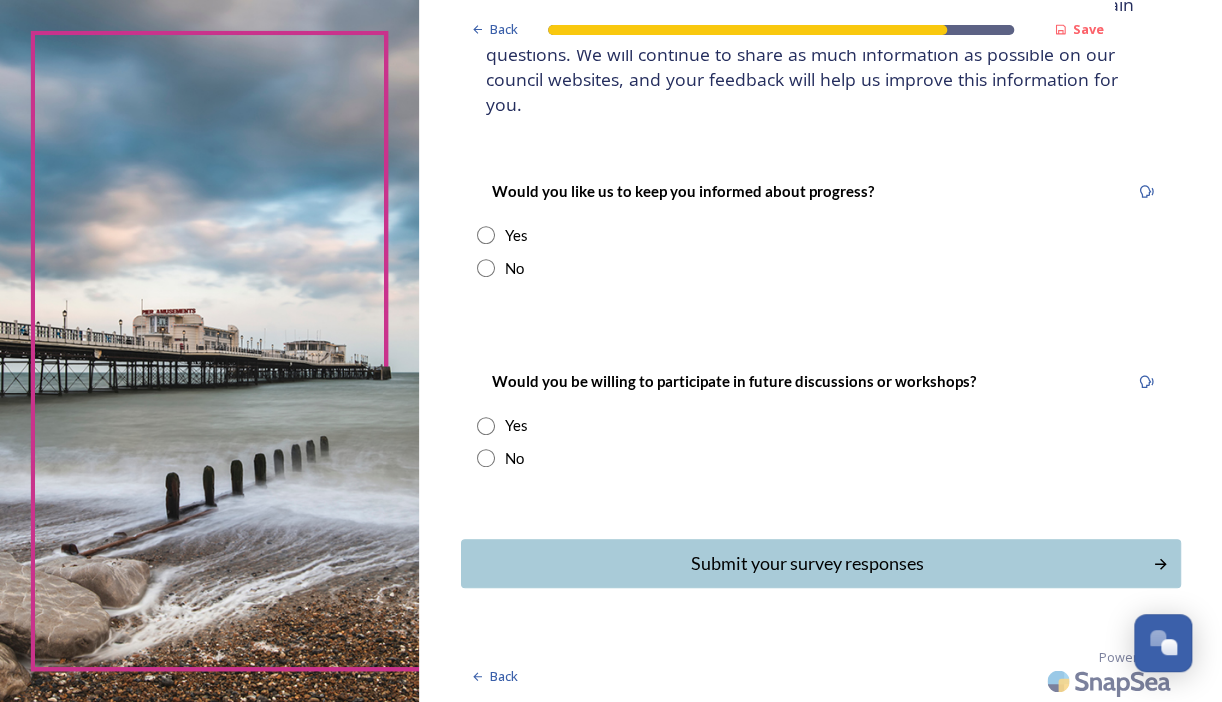 scroll, scrollTop: 206, scrollLeft: 0, axis: vertical 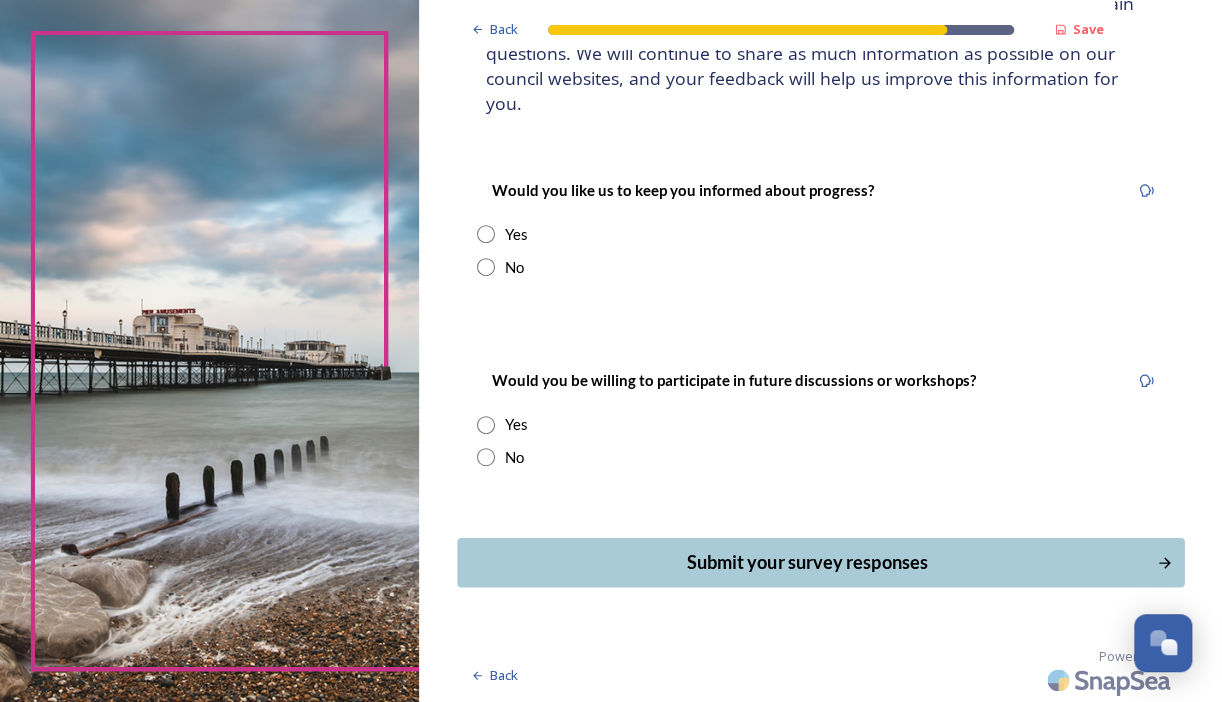 click on "Submit your survey responses" at bounding box center (806, 562) 